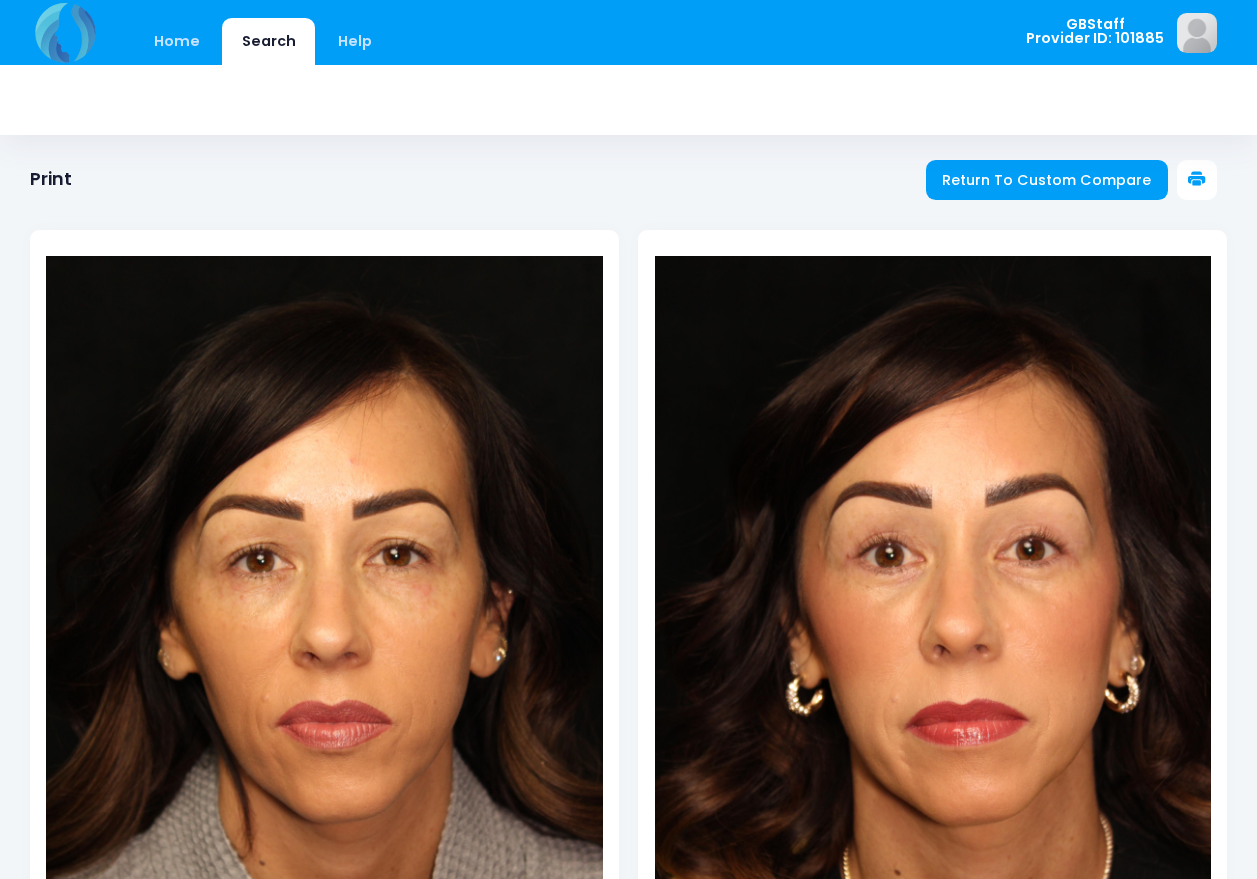 scroll, scrollTop: 0, scrollLeft: 0, axis: both 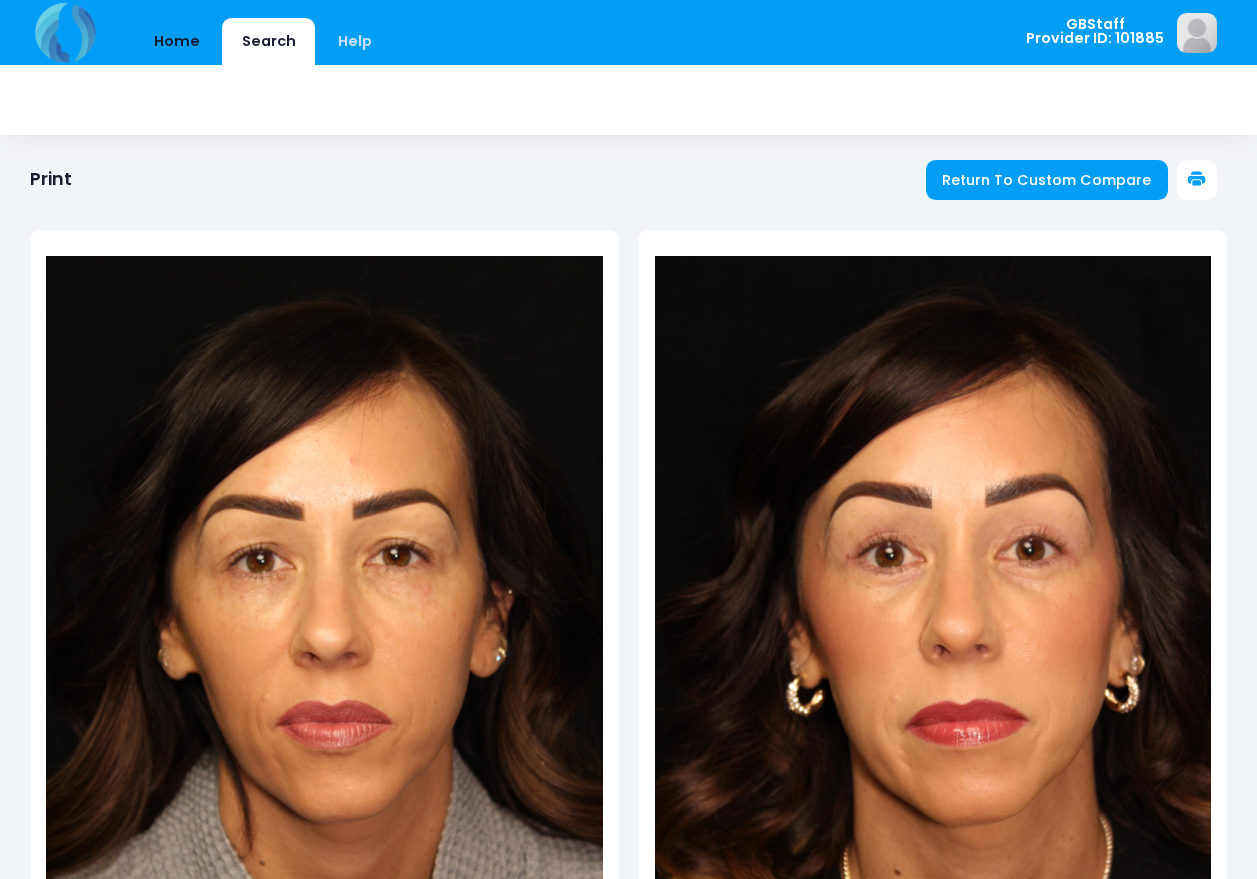 click on "Home" at bounding box center [176, 41] 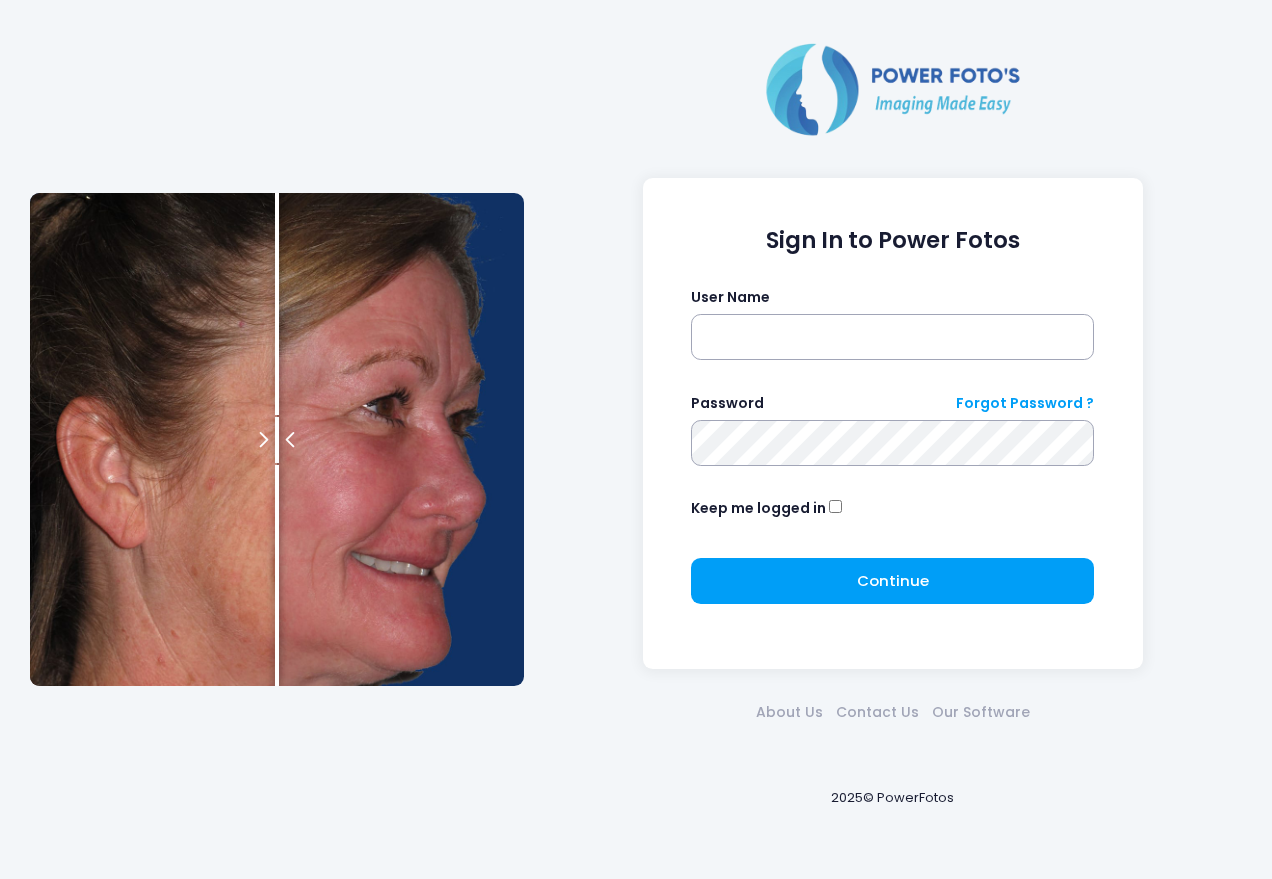 scroll, scrollTop: 0, scrollLeft: 0, axis: both 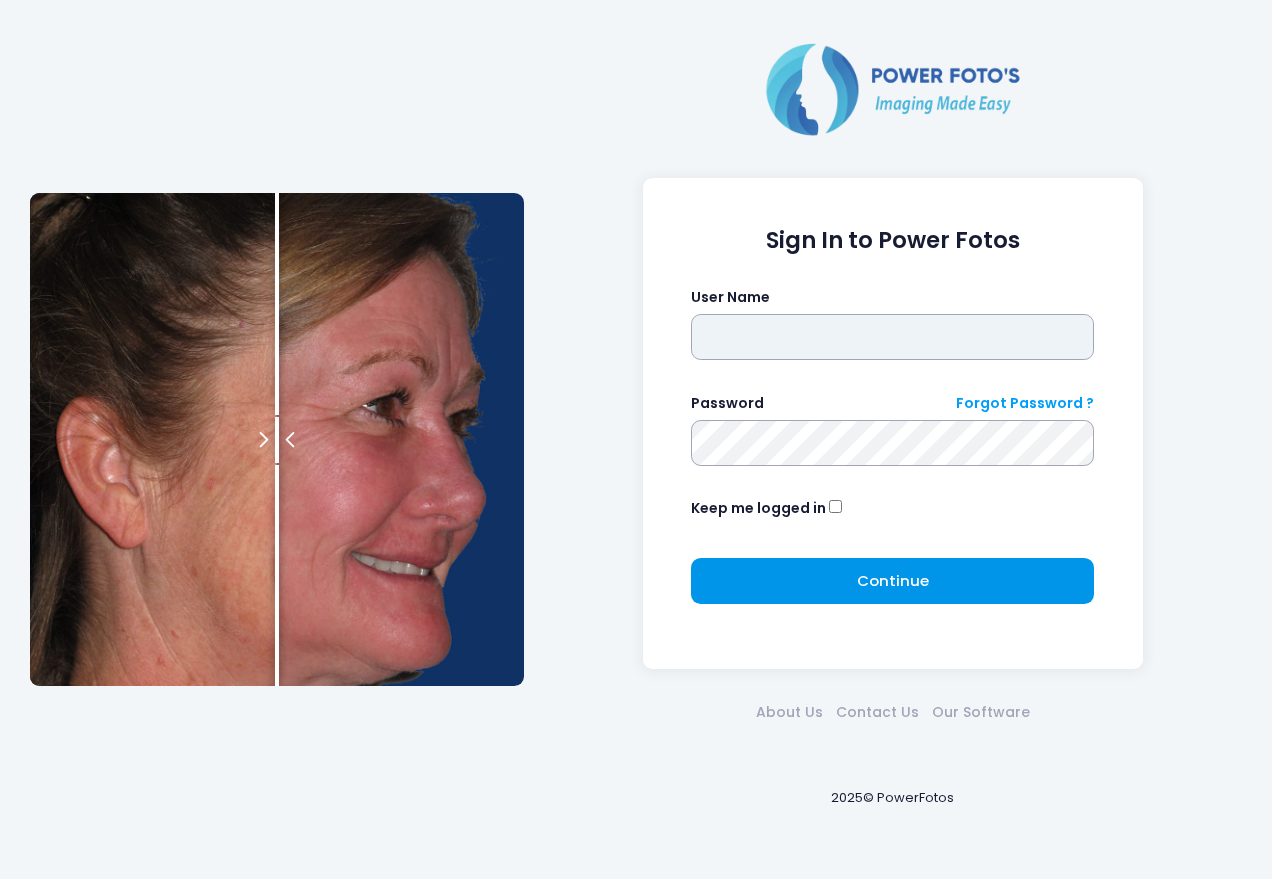 type on "*******" 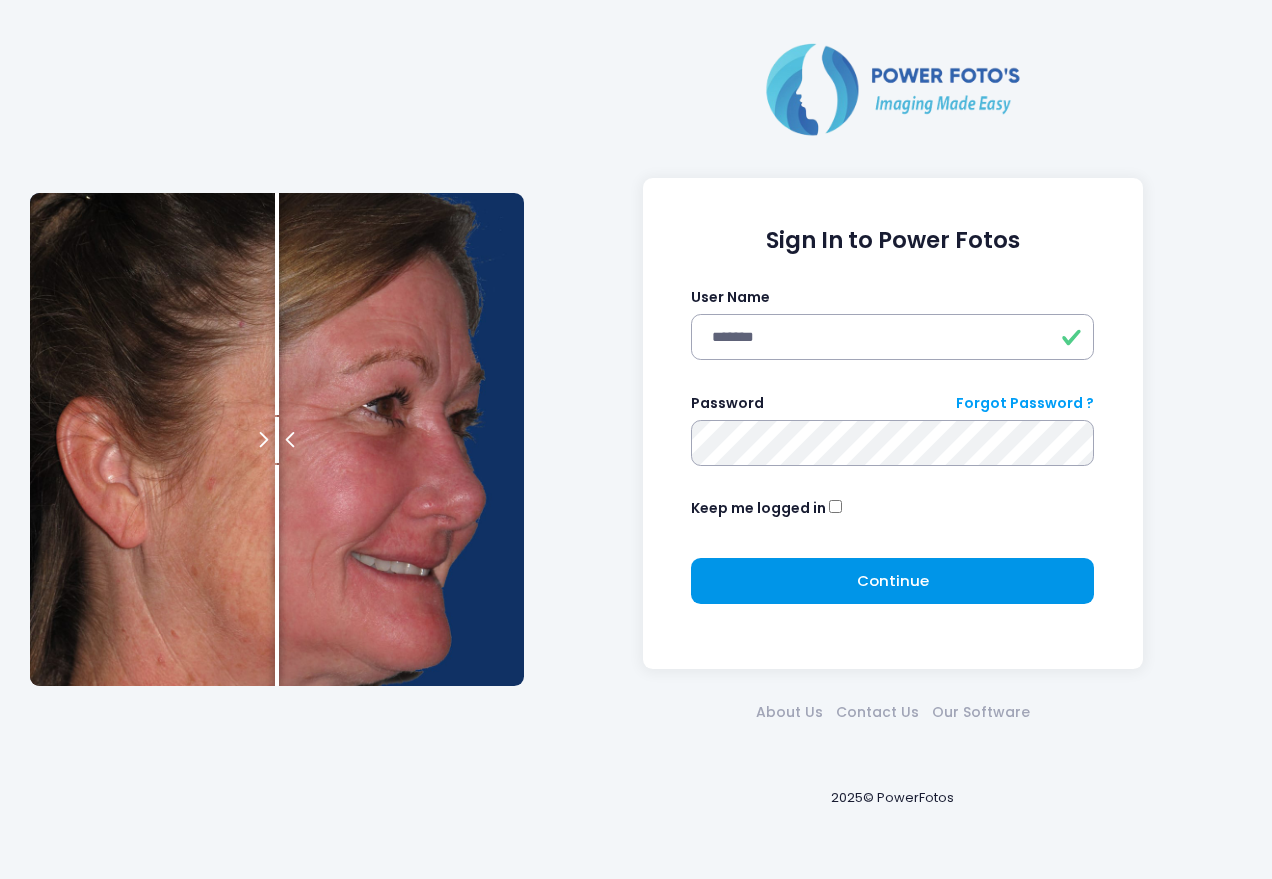 click on "Continue
Please wait..." at bounding box center [892, 581] 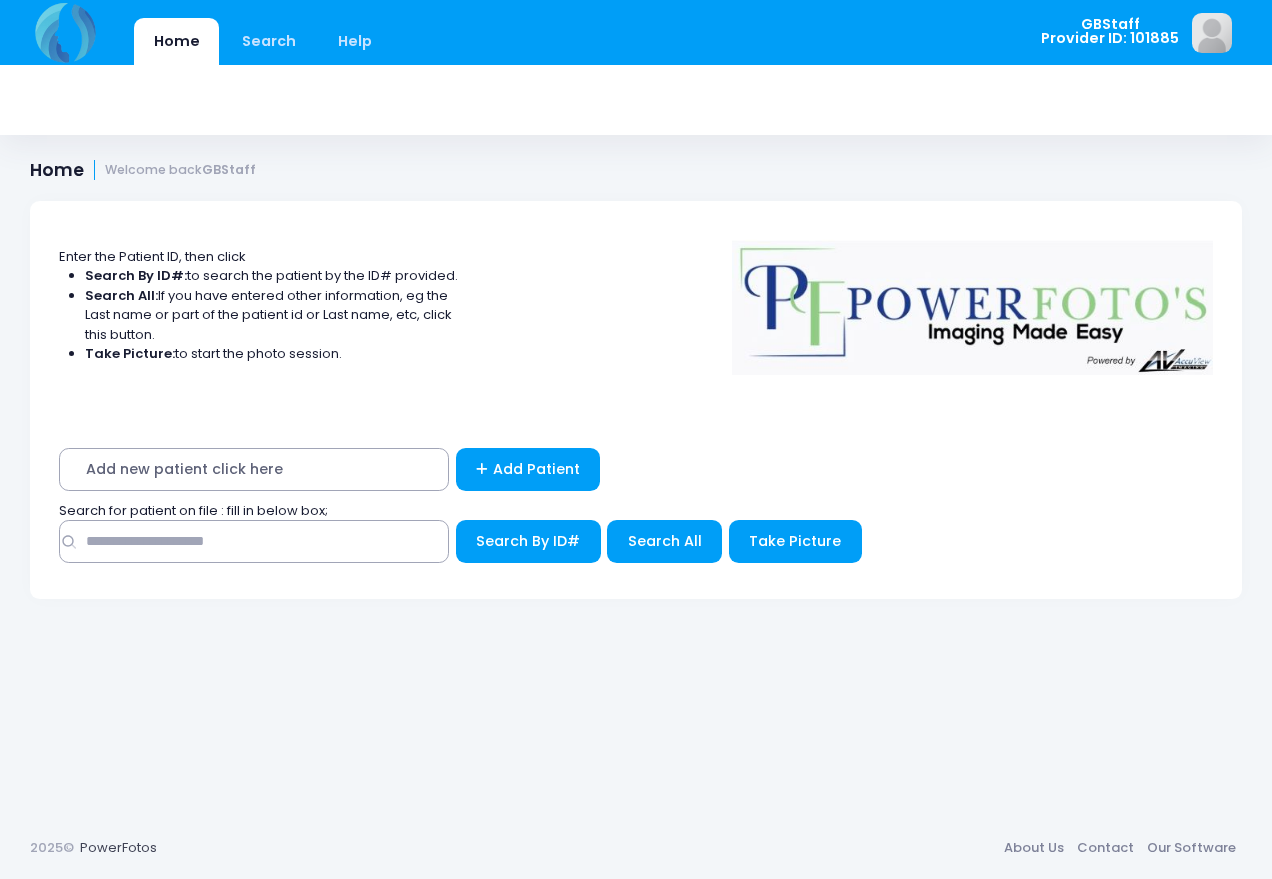 scroll, scrollTop: 0, scrollLeft: 0, axis: both 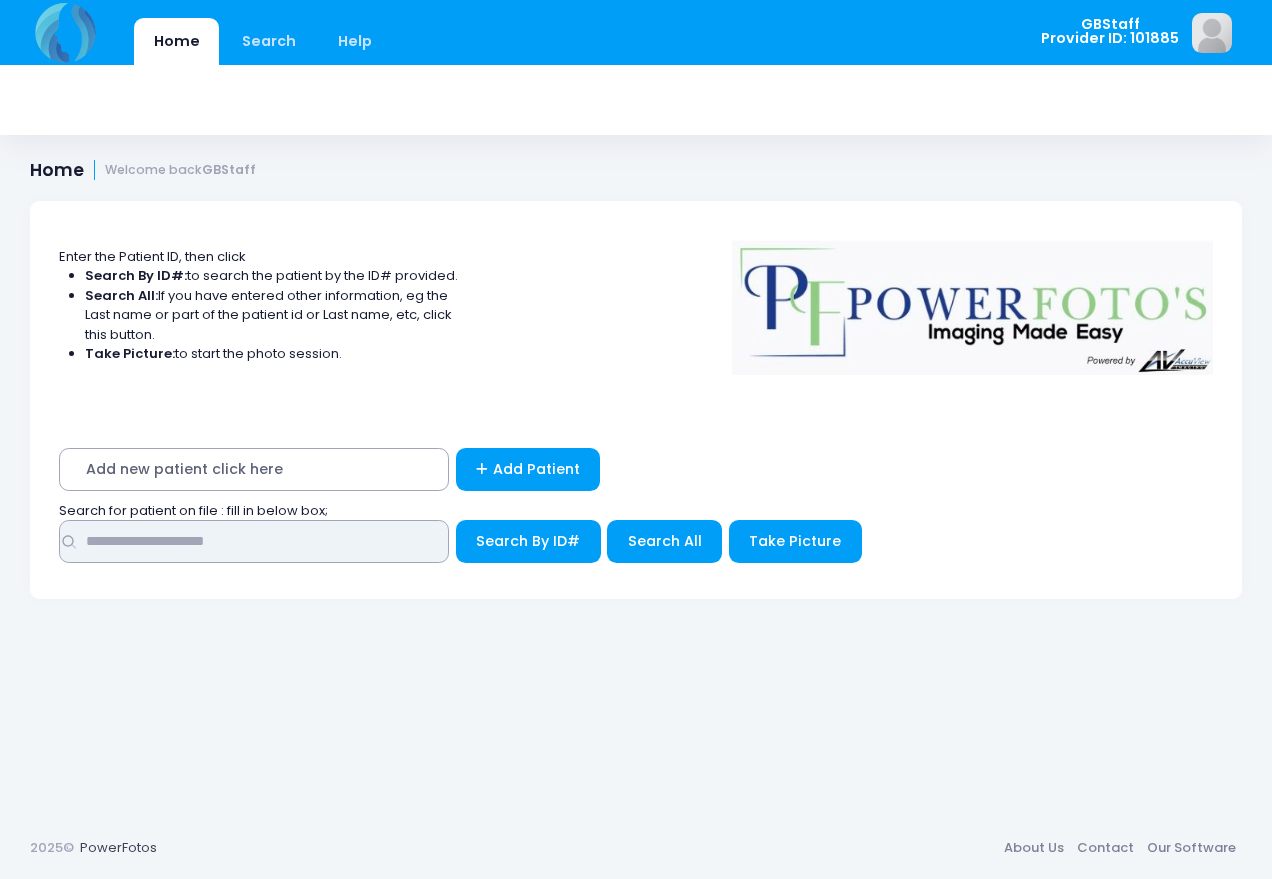 click at bounding box center (254, 541) 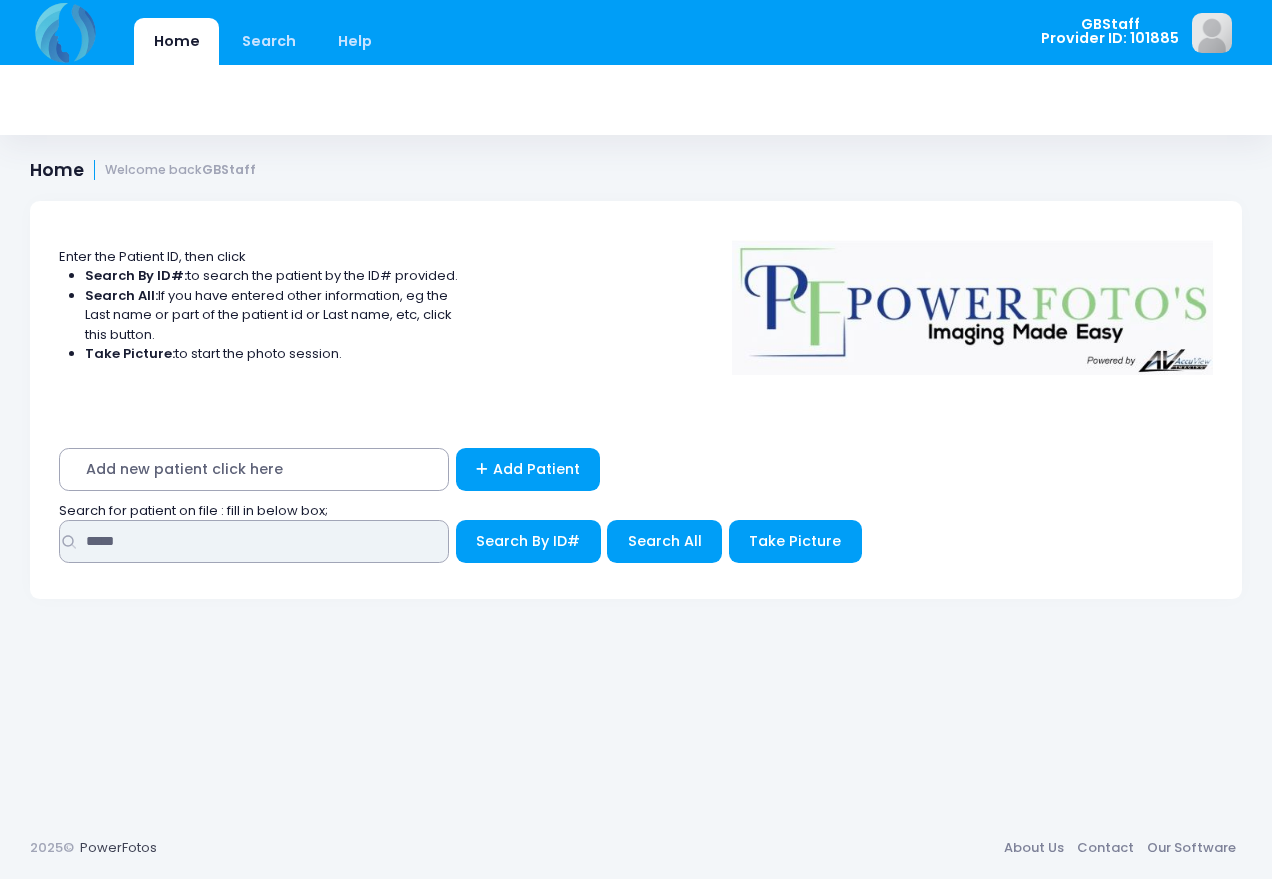 type on "*****" 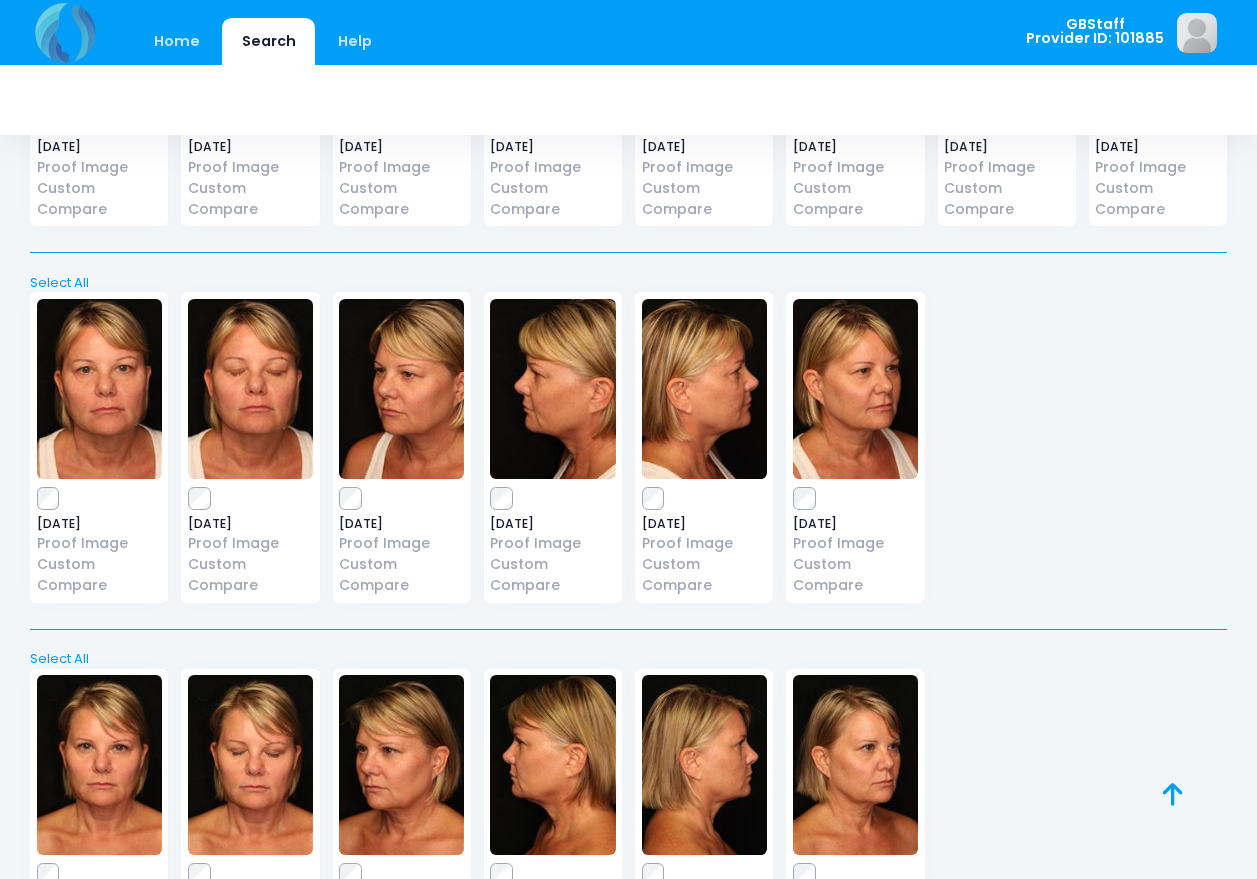scroll, scrollTop: 800, scrollLeft: 0, axis: vertical 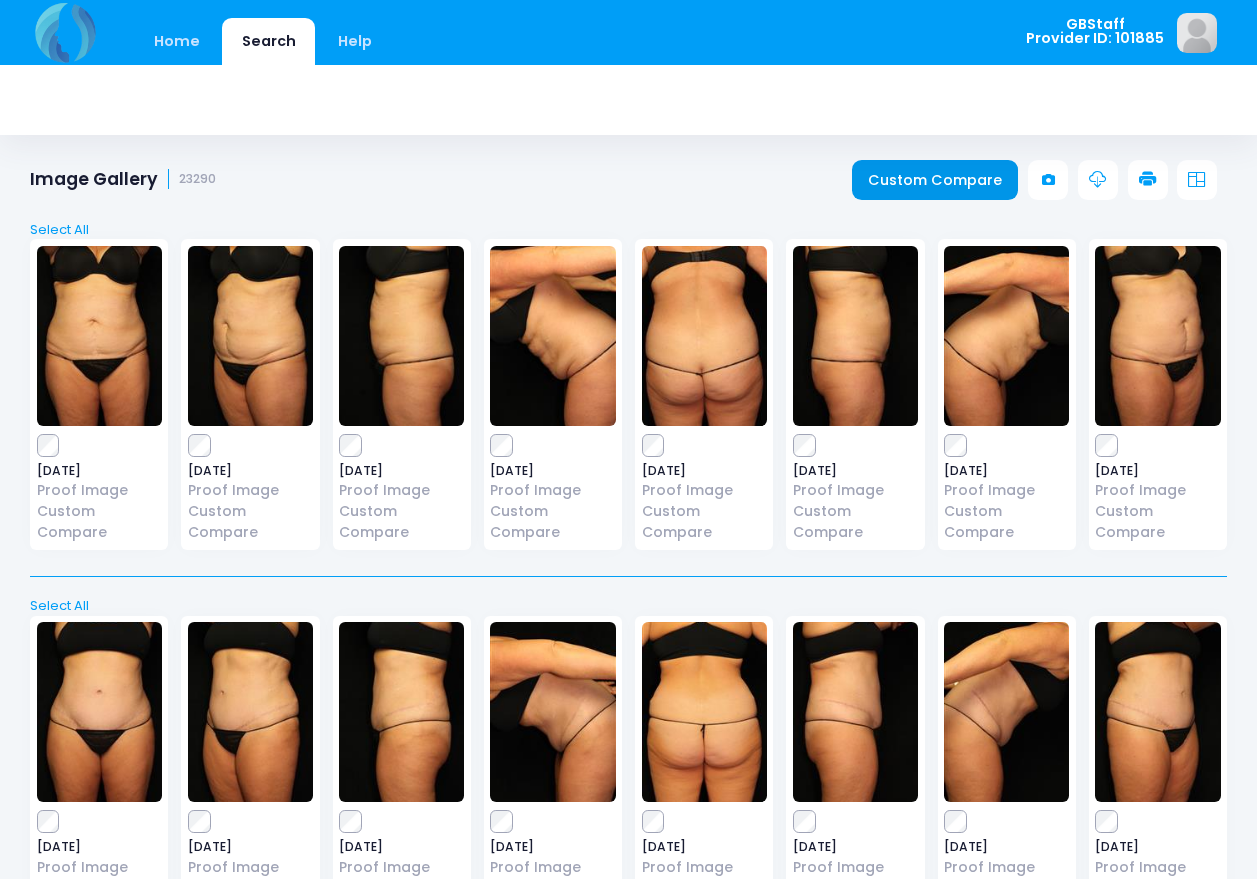 click on "Custom Compare" at bounding box center [935, 180] 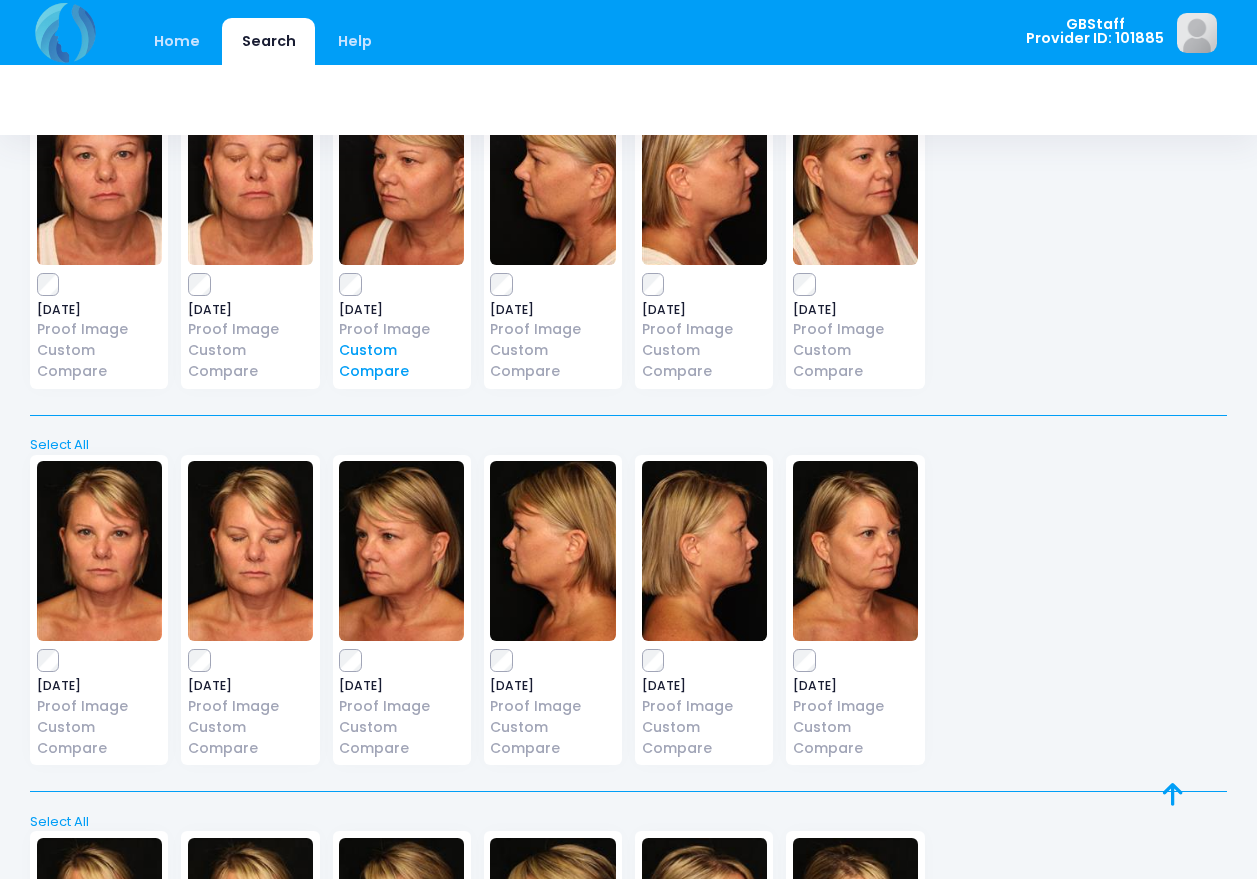 scroll, scrollTop: 800, scrollLeft: 0, axis: vertical 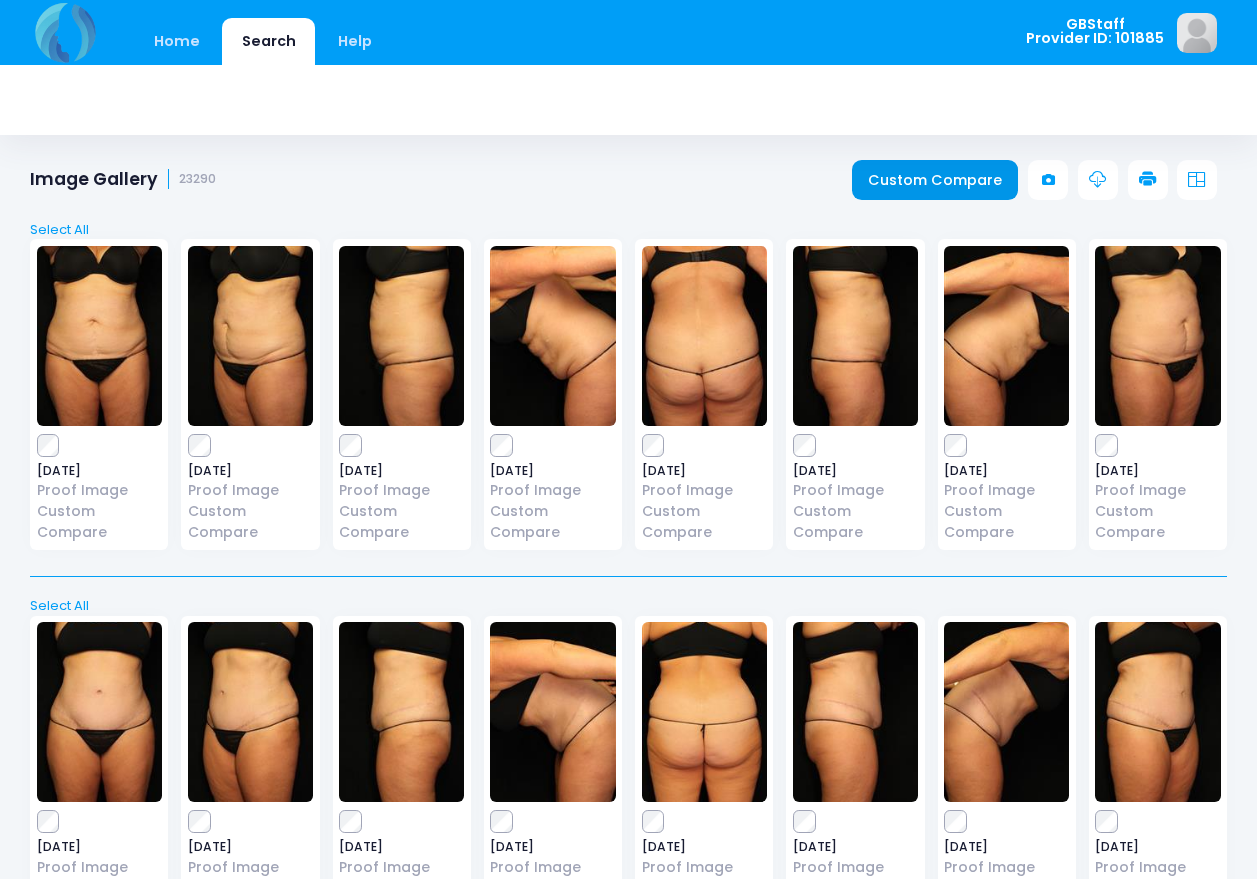 click on "Custom Compare" at bounding box center (935, 180) 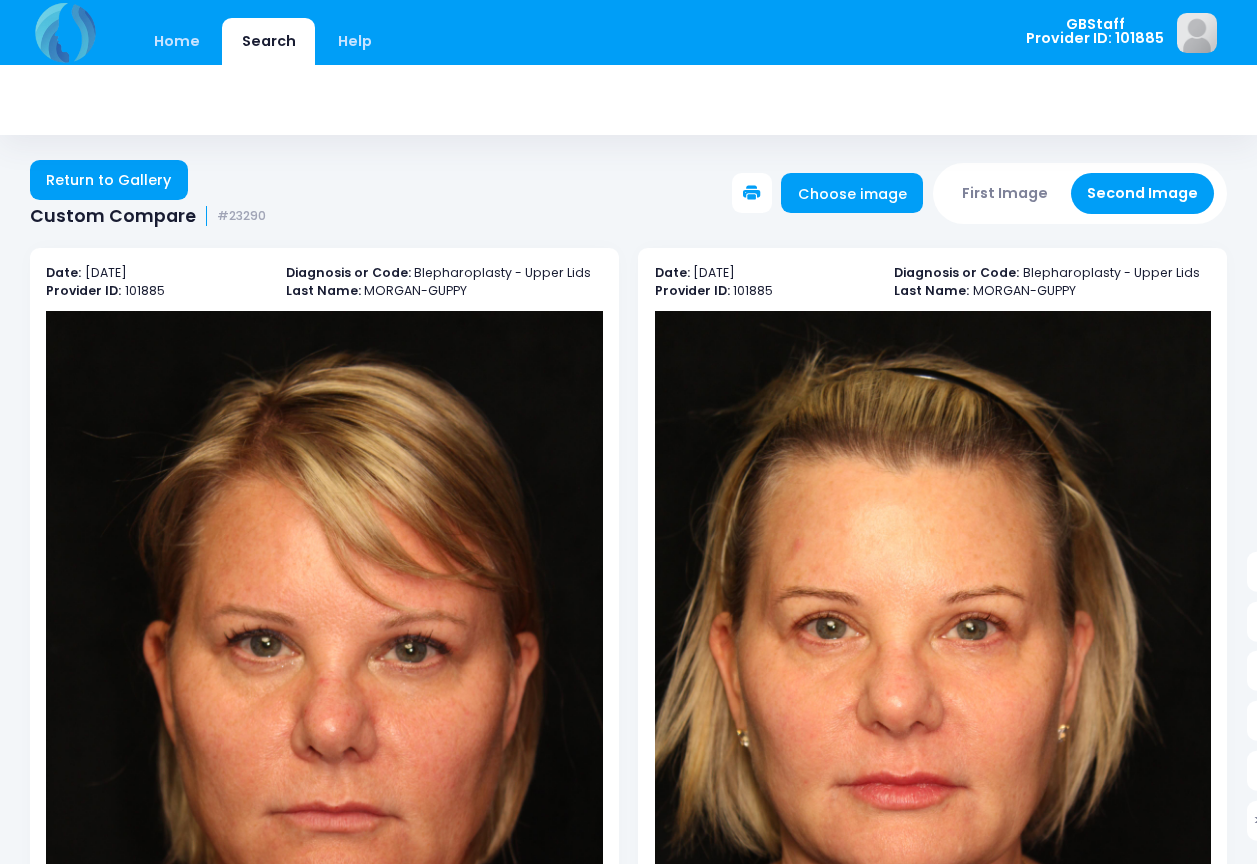 scroll, scrollTop: 0, scrollLeft: 0, axis: both 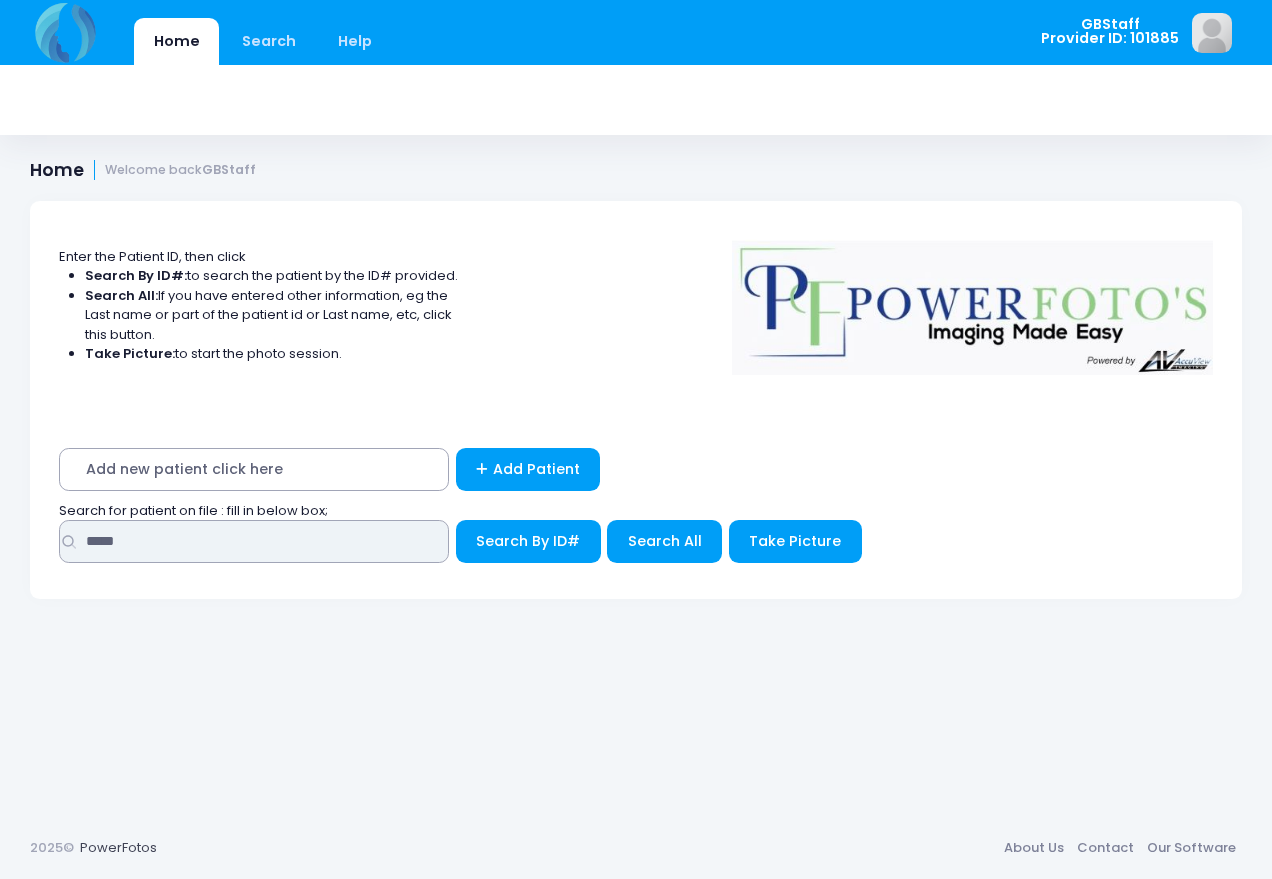 drag, startPoint x: 273, startPoint y: 535, endPoint x: 34, endPoint y: 558, distance: 240.10414 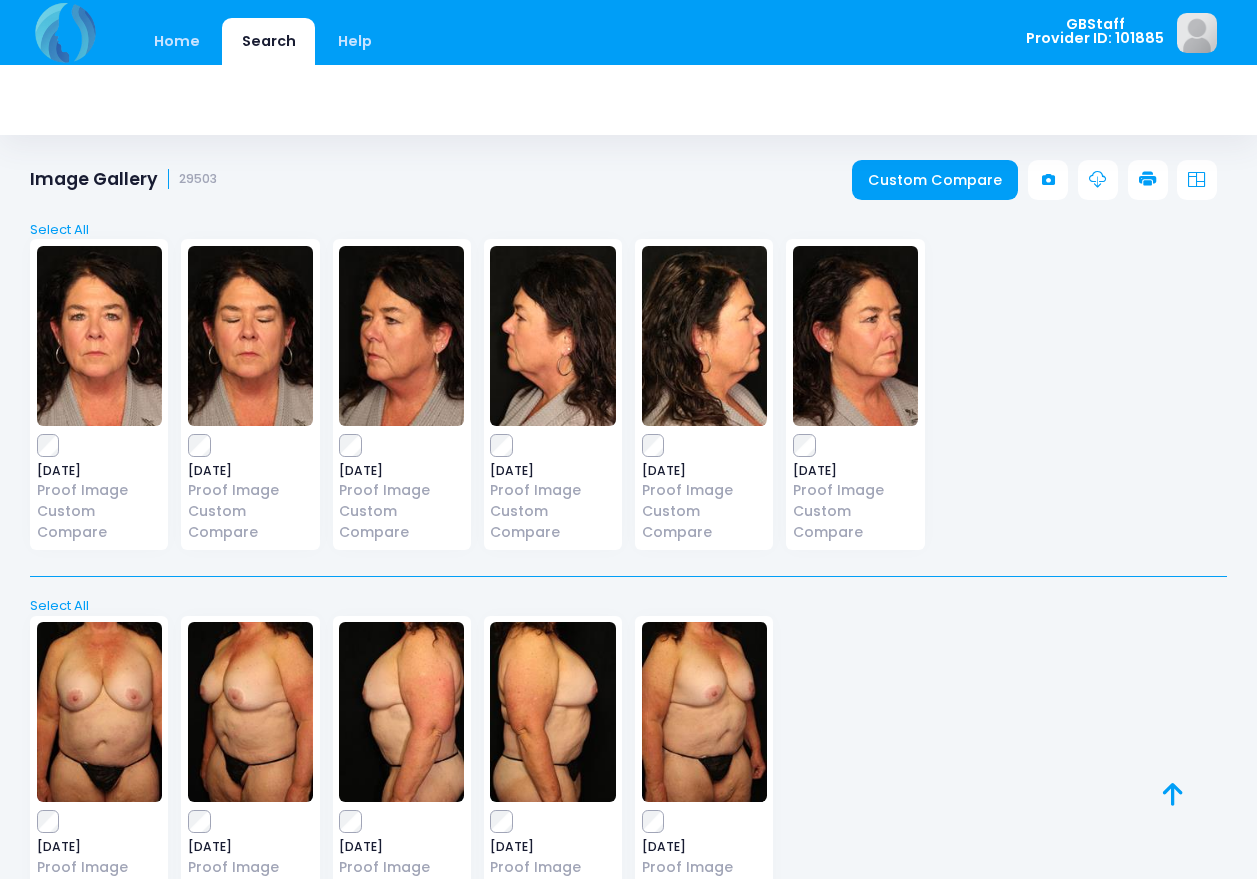 scroll, scrollTop: 0, scrollLeft: 0, axis: both 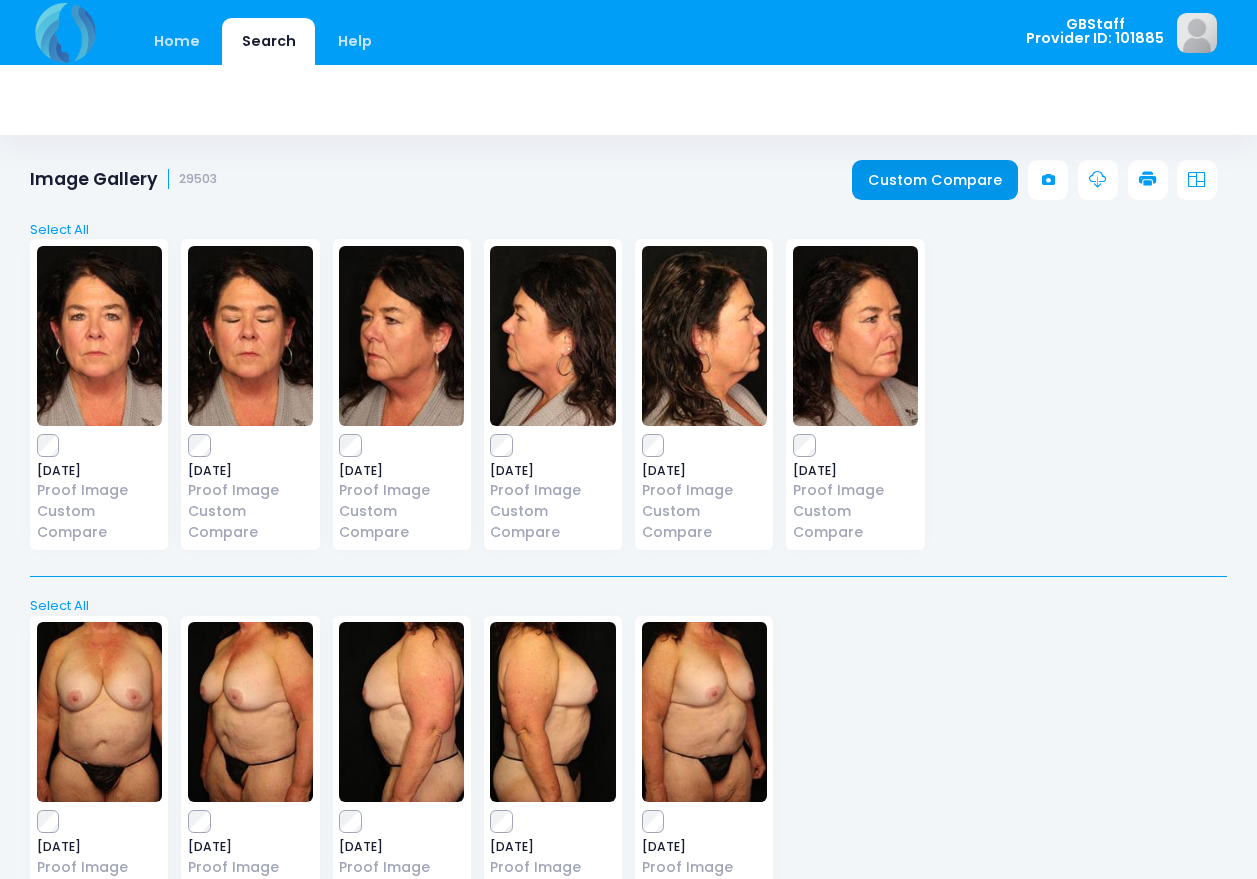 click on "Custom Compare" at bounding box center [935, 180] 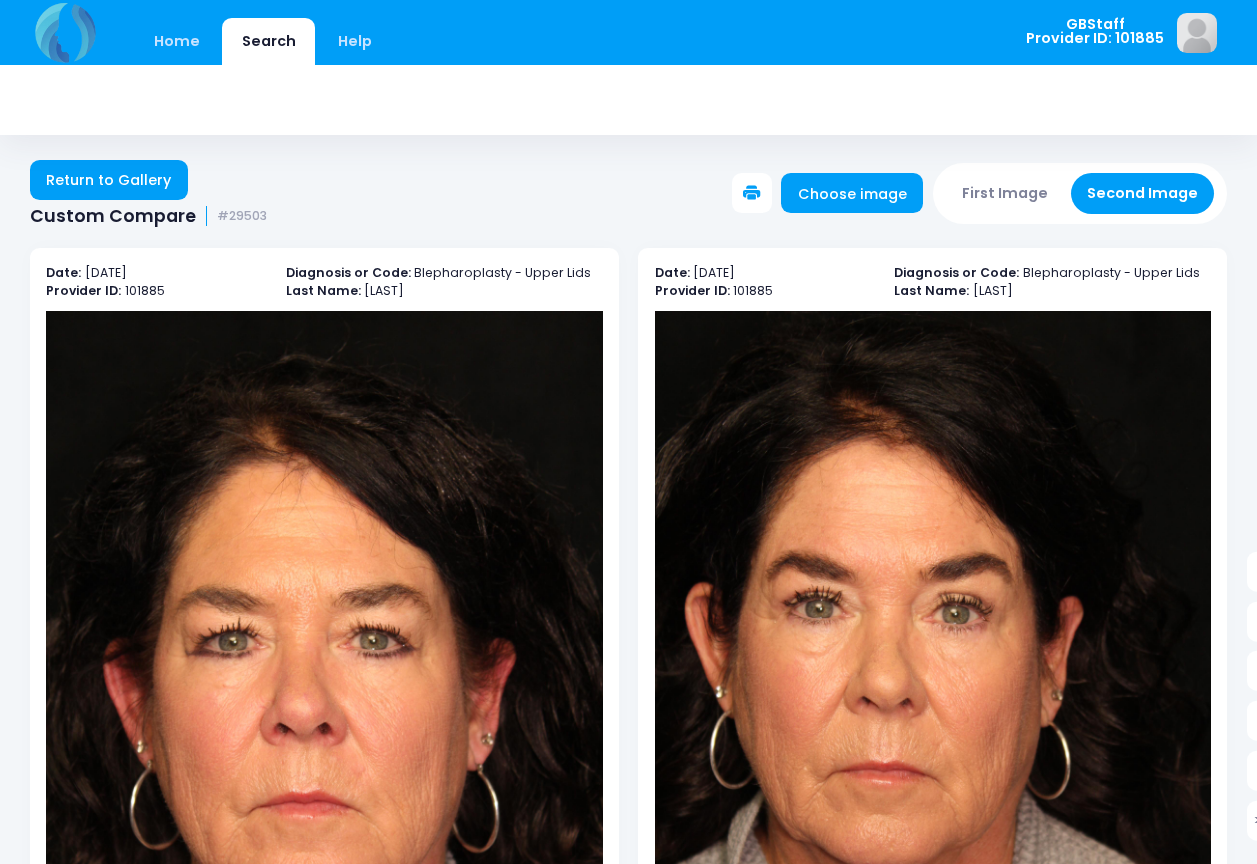 scroll, scrollTop: 0, scrollLeft: 0, axis: both 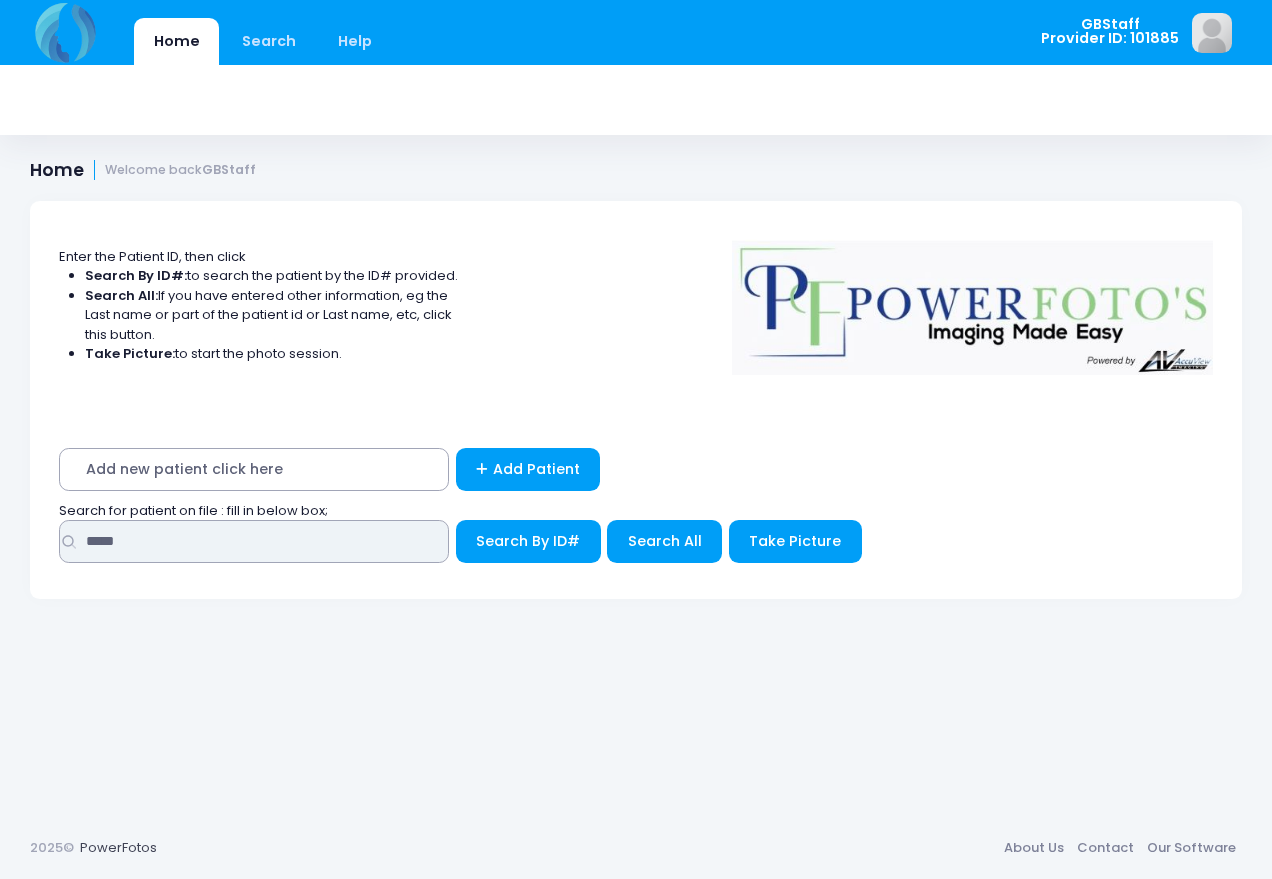 drag, startPoint x: 374, startPoint y: 545, endPoint x: -18, endPoint y: 540, distance: 392.0319 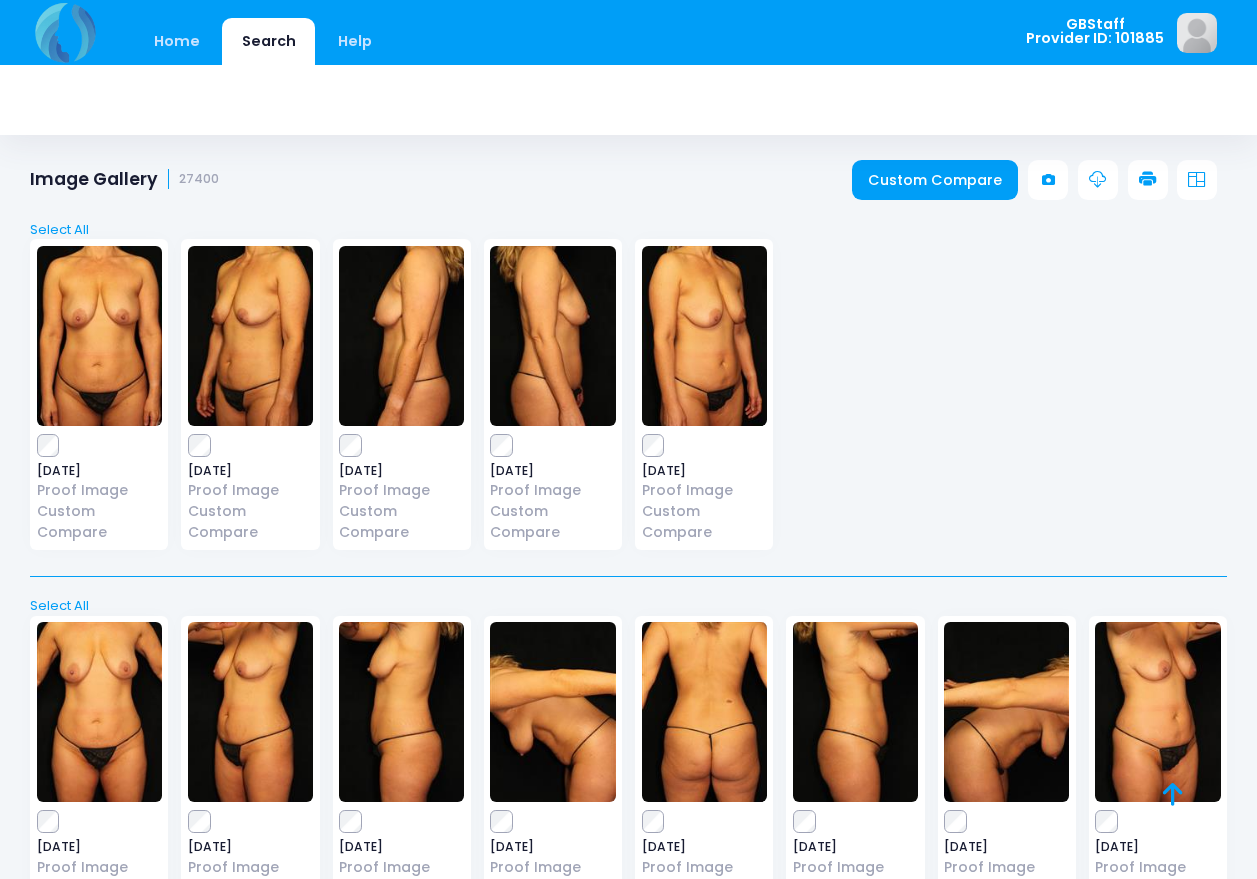scroll, scrollTop: 0, scrollLeft: 0, axis: both 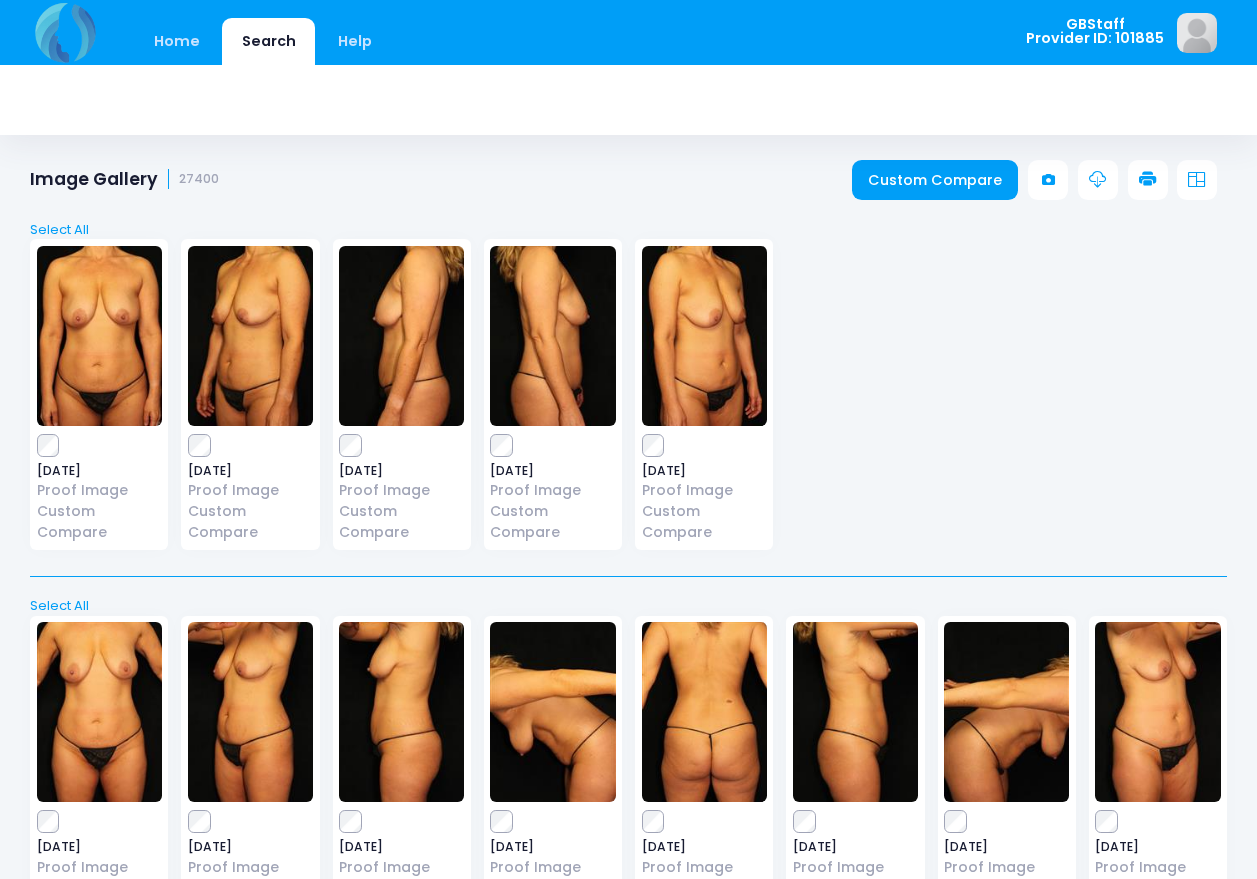 click on "Select All
Deselect All
2023-01-11
Proof Image
Custom Compare" at bounding box center (628, 958) 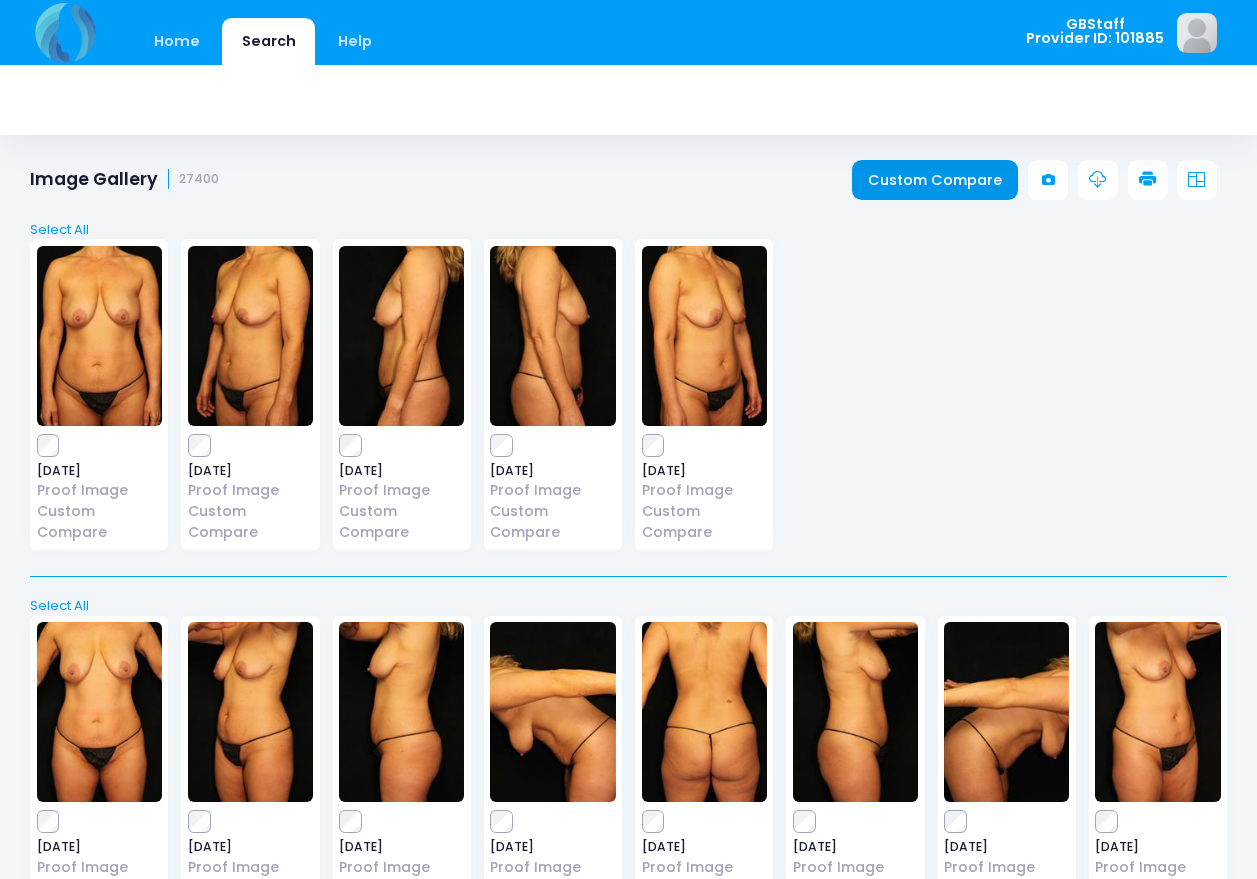 click on "Custom Compare" at bounding box center (935, 180) 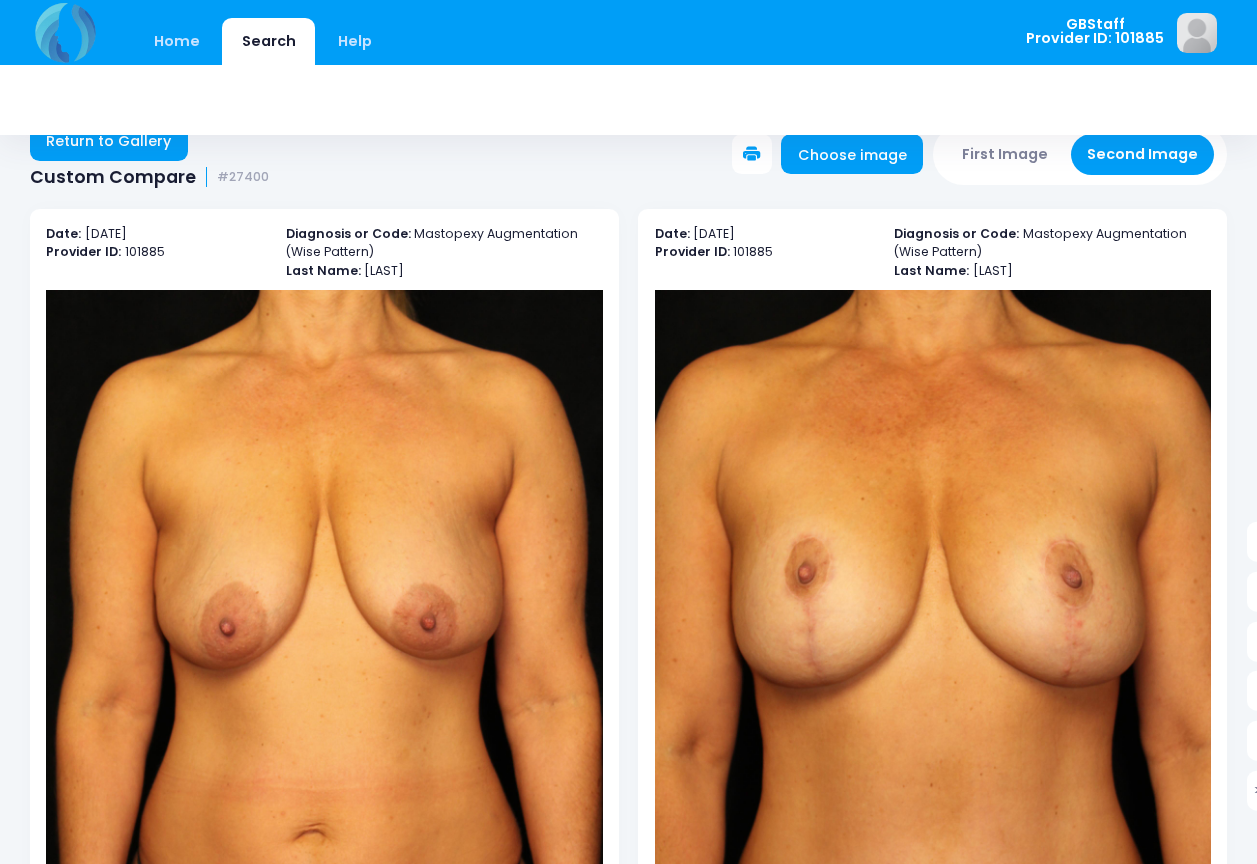 scroll, scrollTop: 0, scrollLeft: 0, axis: both 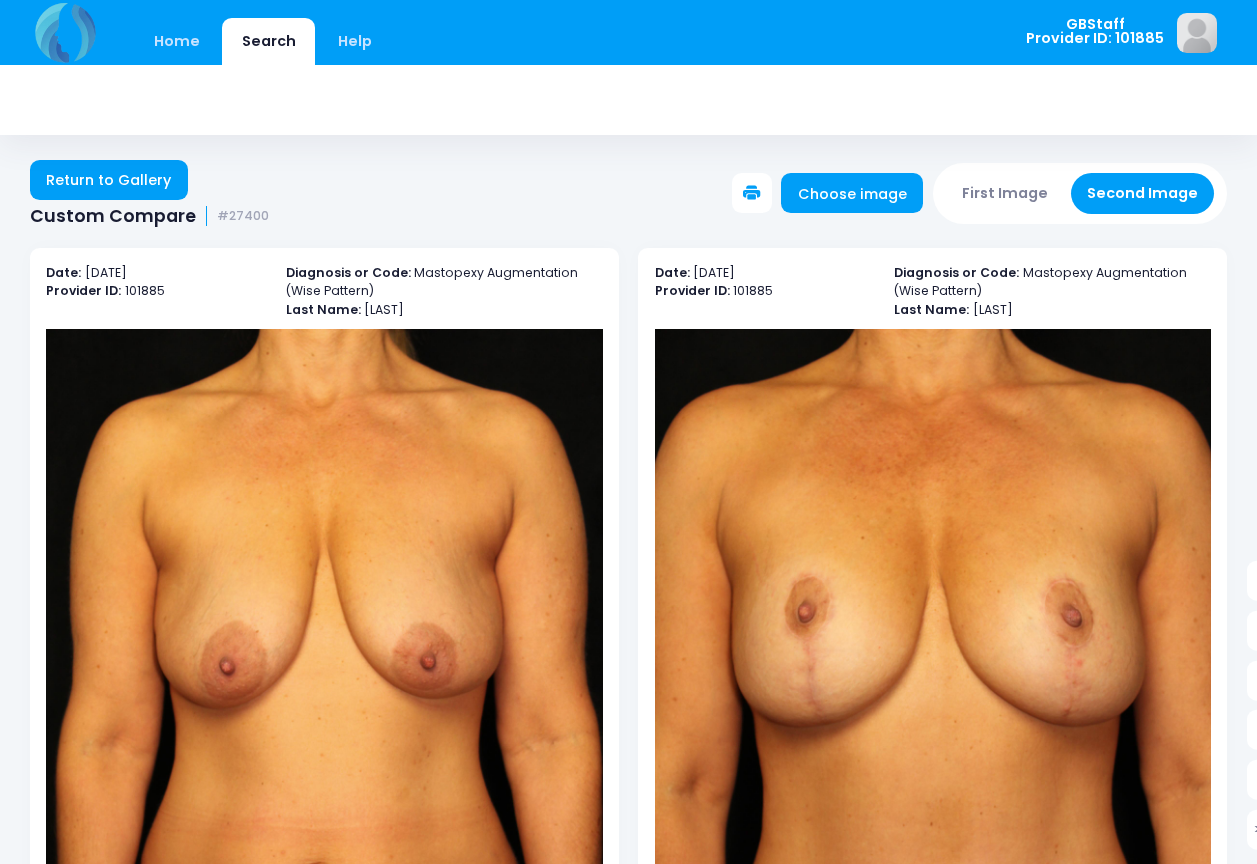 click on "Home
Search
Help" at bounding box center (513, 32) 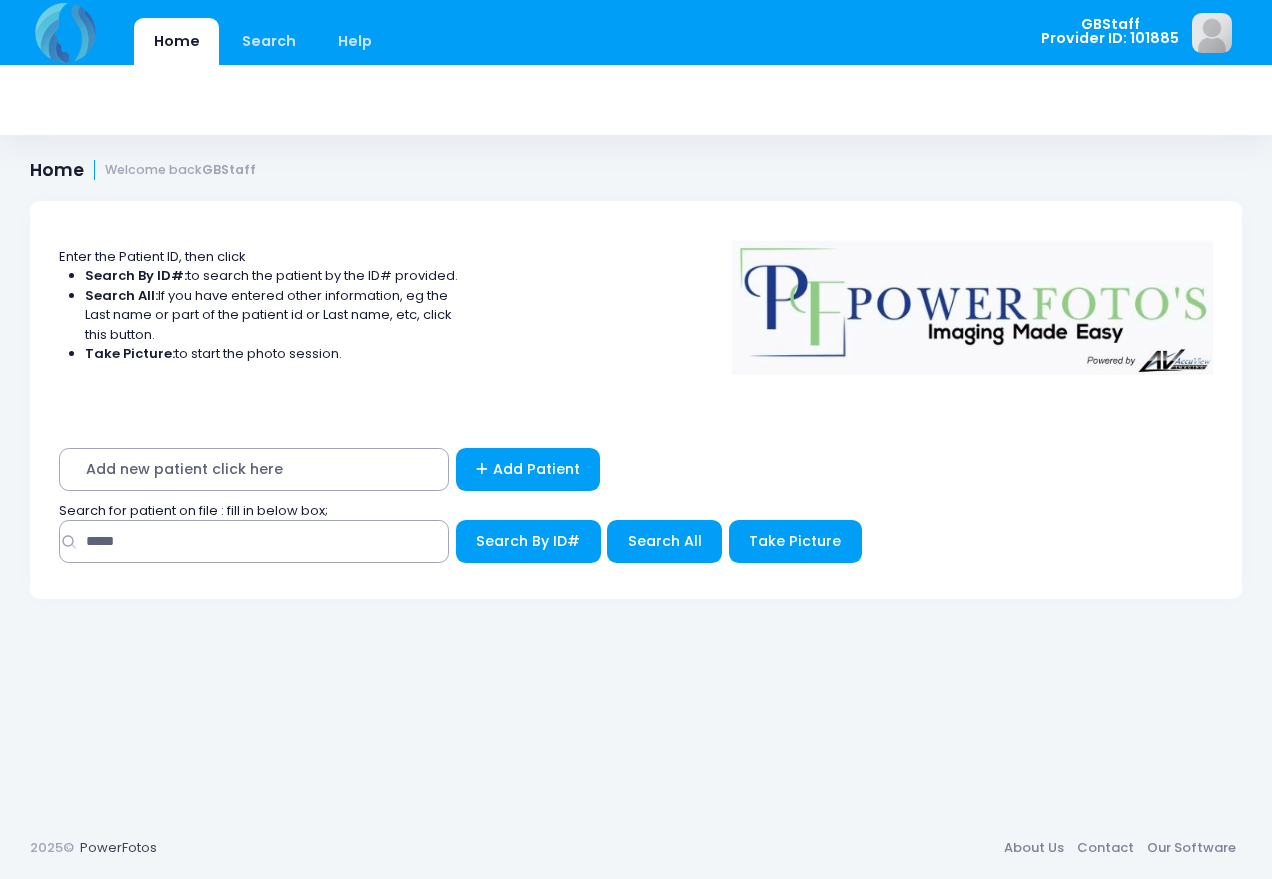 scroll, scrollTop: 0, scrollLeft: 0, axis: both 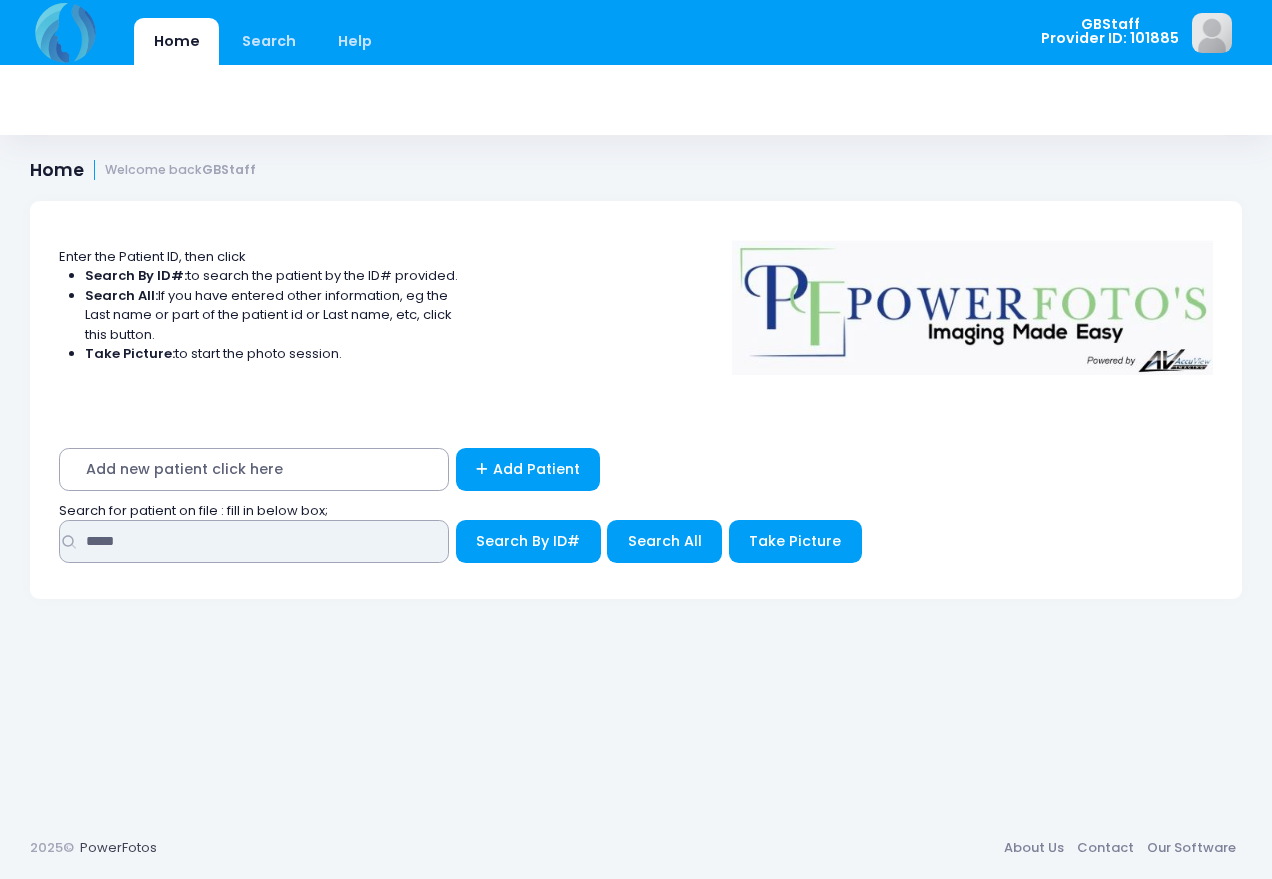 drag, startPoint x: 144, startPoint y: 540, endPoint x: 50, endPoint y: 542, distance: 94.02127 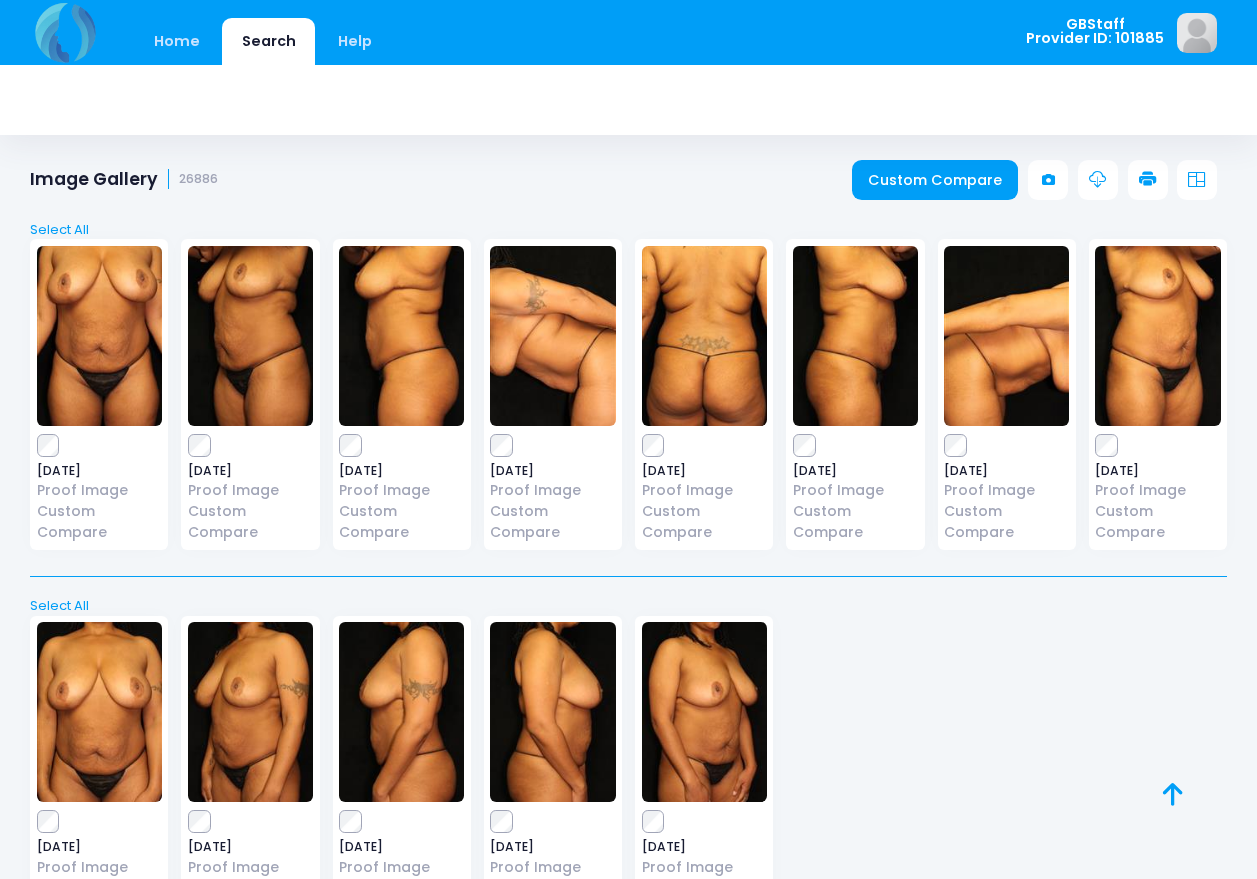 scroll, scrollTop: 0, scrollLeft: 0, axis: both 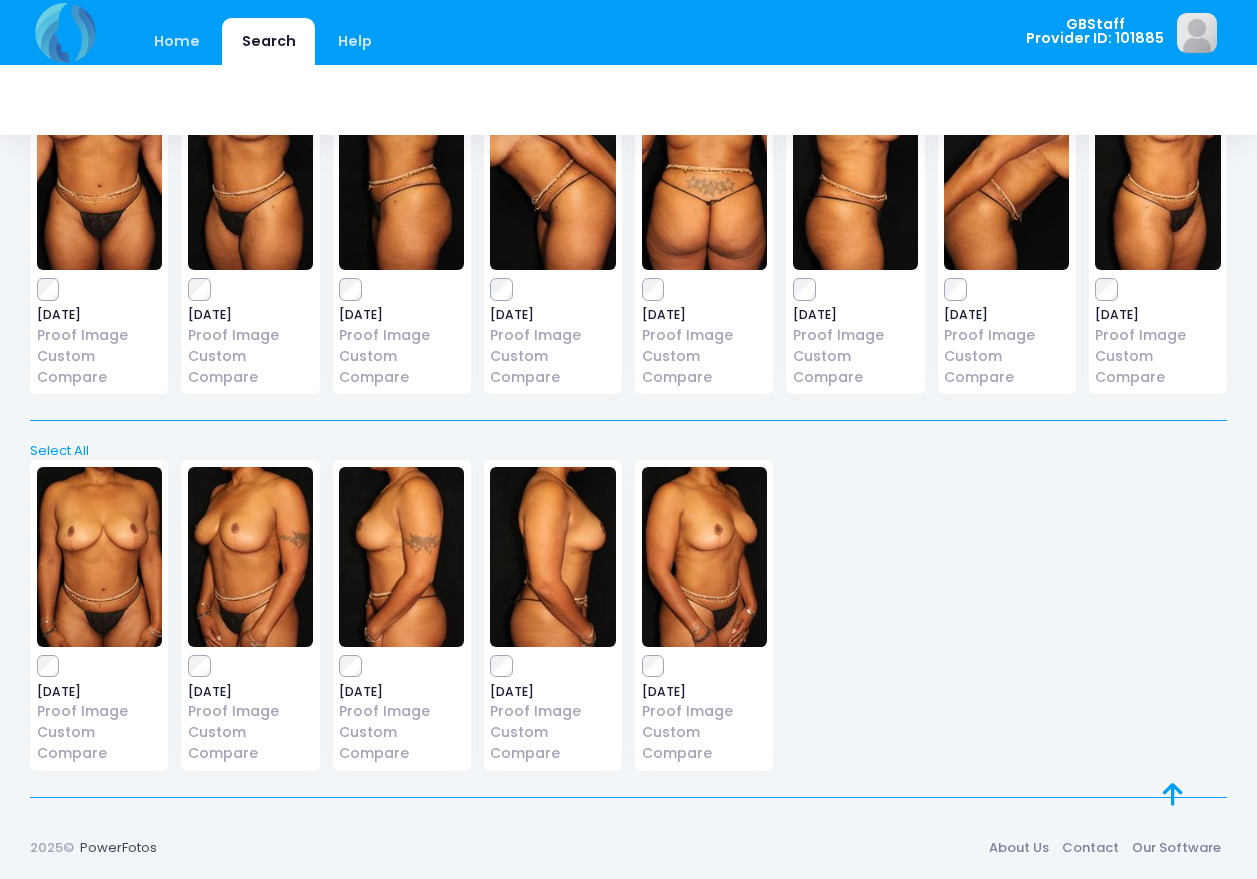 click at bounding box center (250, 666) 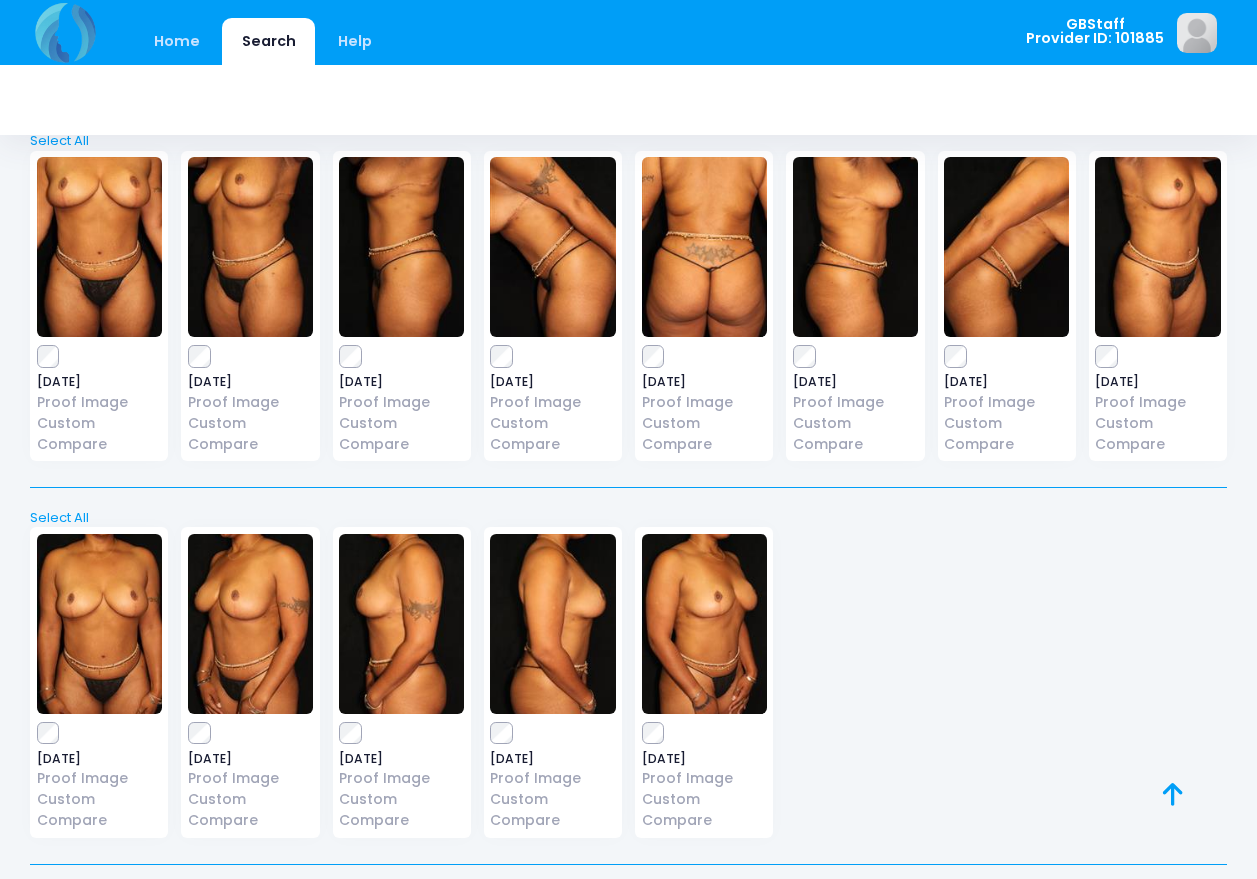 scroll, scrollTop: 1185, scrollLeft: 0, axis: vertical 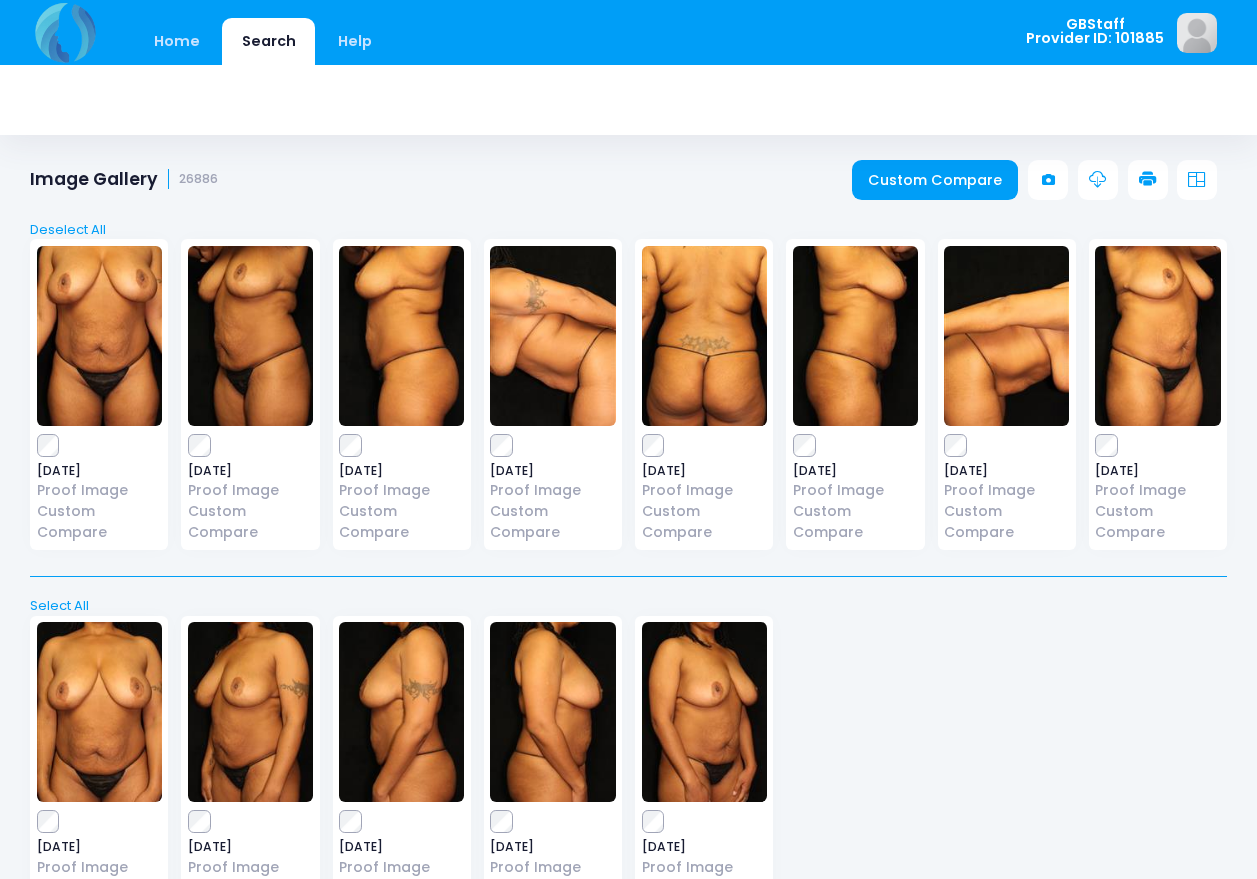 click at bounding box center [1148, 180] 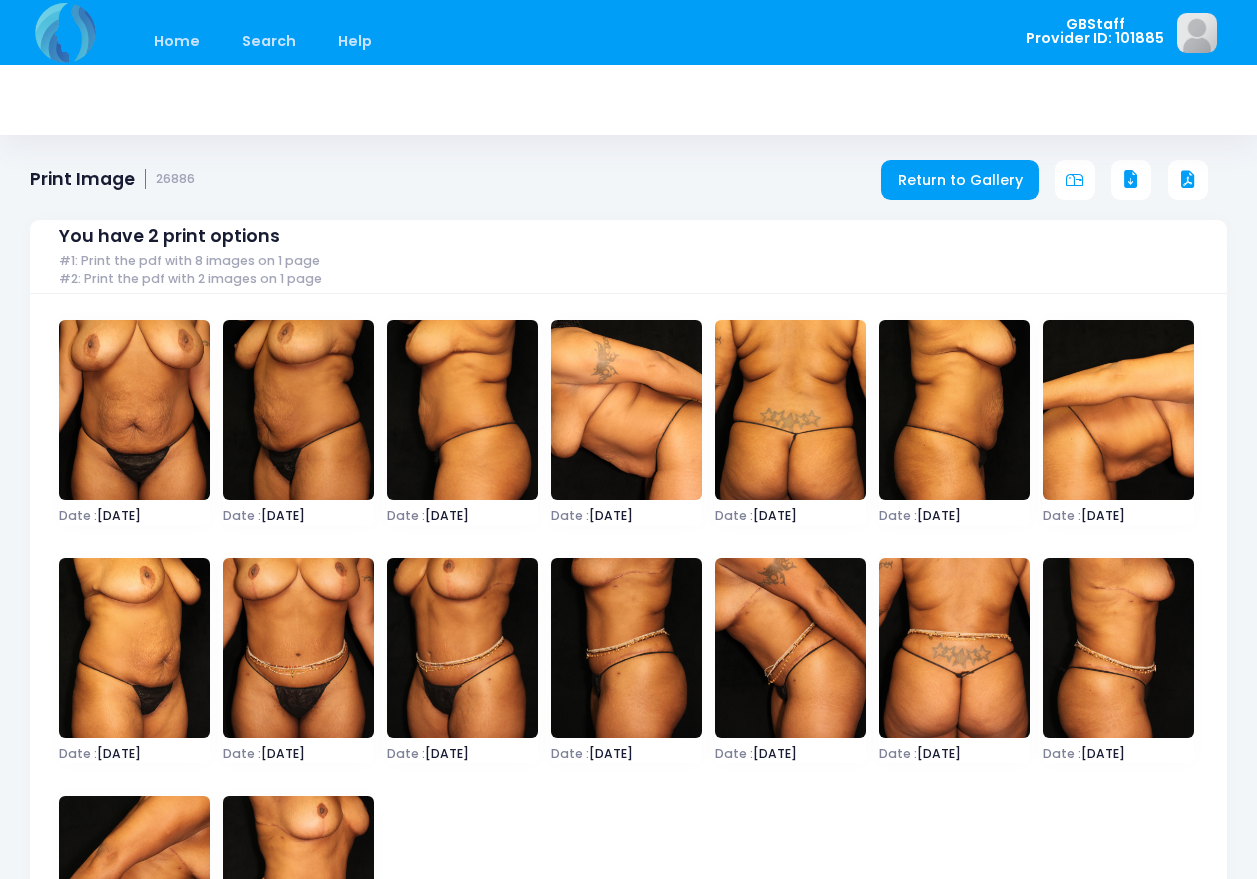 scroll, scrollTop: 0, scrollLeft: 0, axis: both 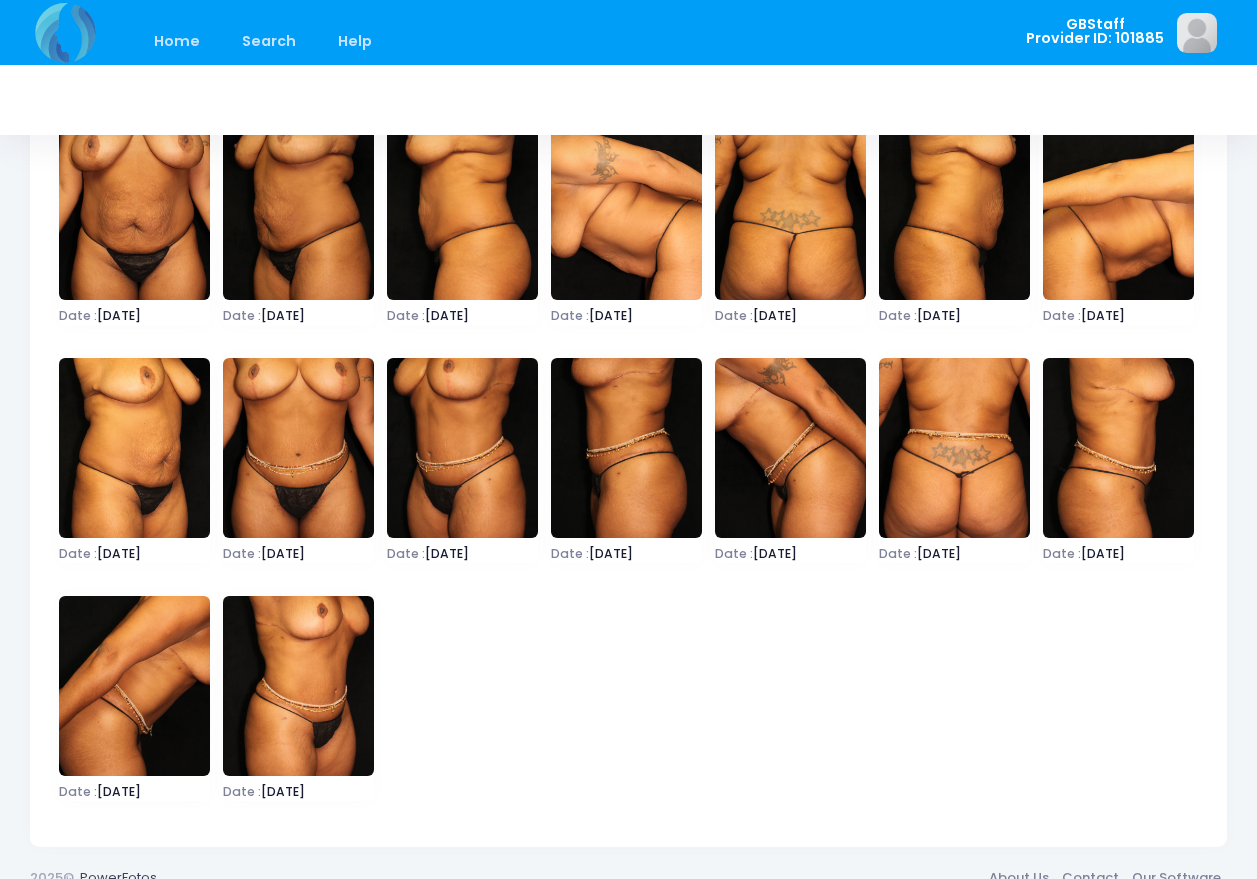 click on "Date :  2022-01-18
Date :  2022-01-18
Date :  2022-01-18
Date : Date :" at bounding box center (629, 464) 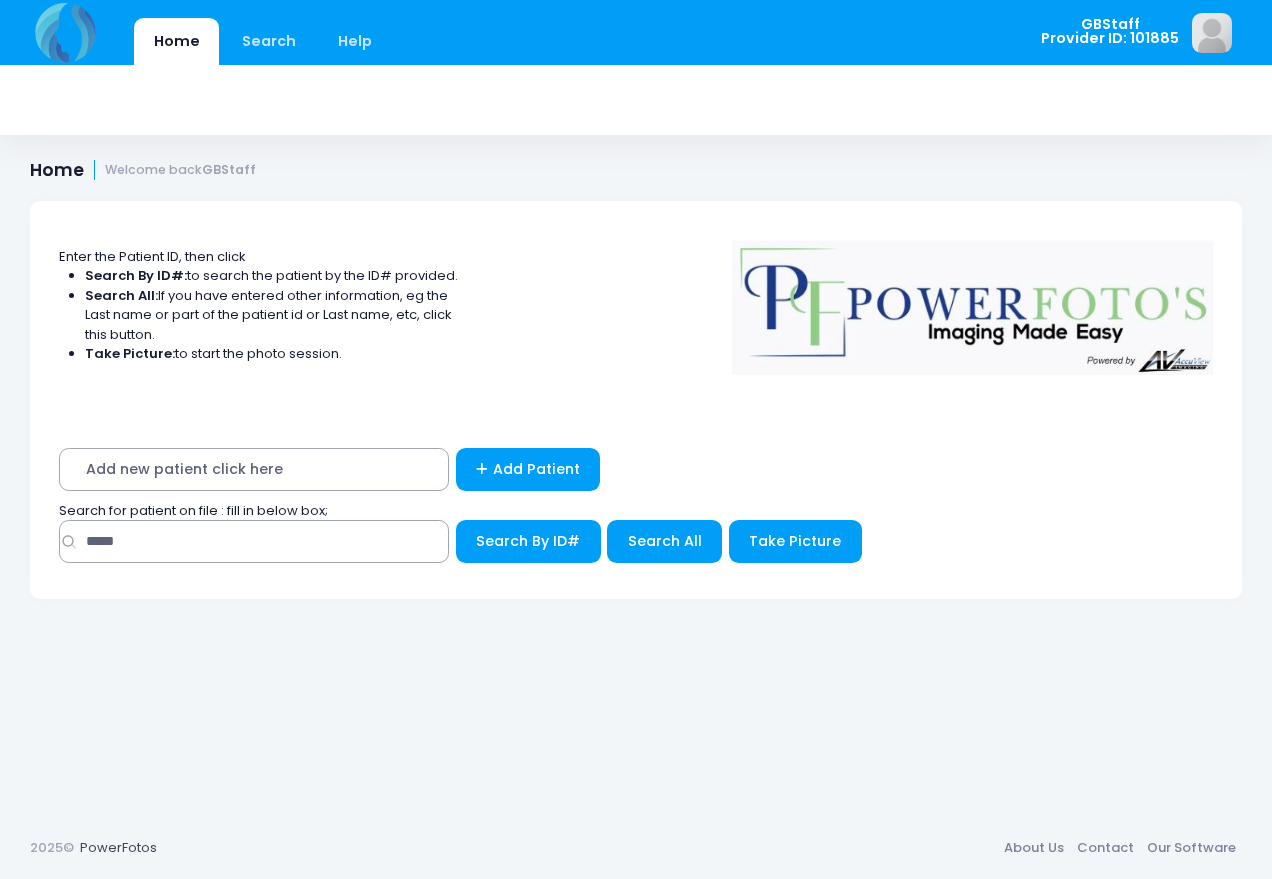 scroll, scrollTop: 0, scrollLeft: 0, axis: both 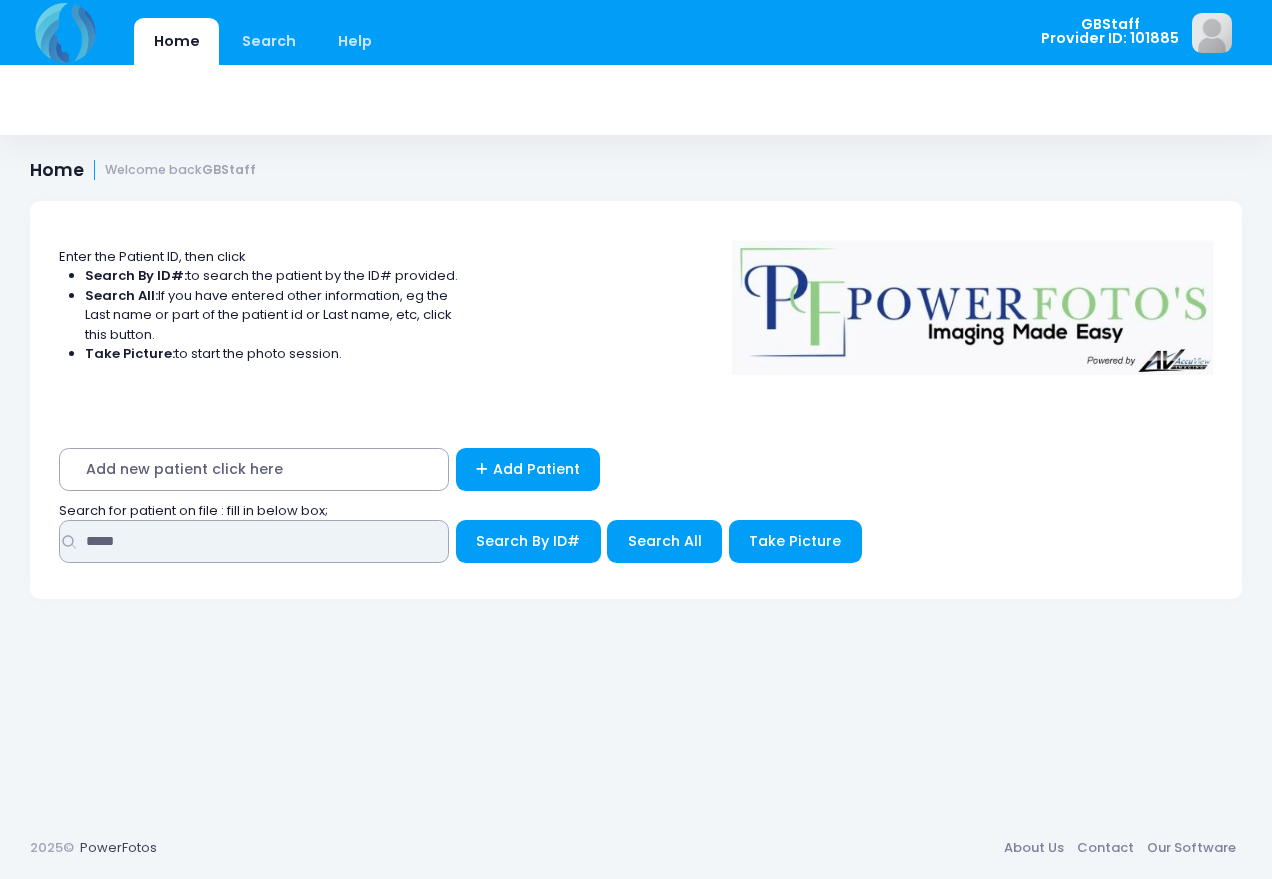 drag, startPoint x: 88, startPoint y: 543, endPoint x: 36, endPoint y: 539, distance: 52.153618 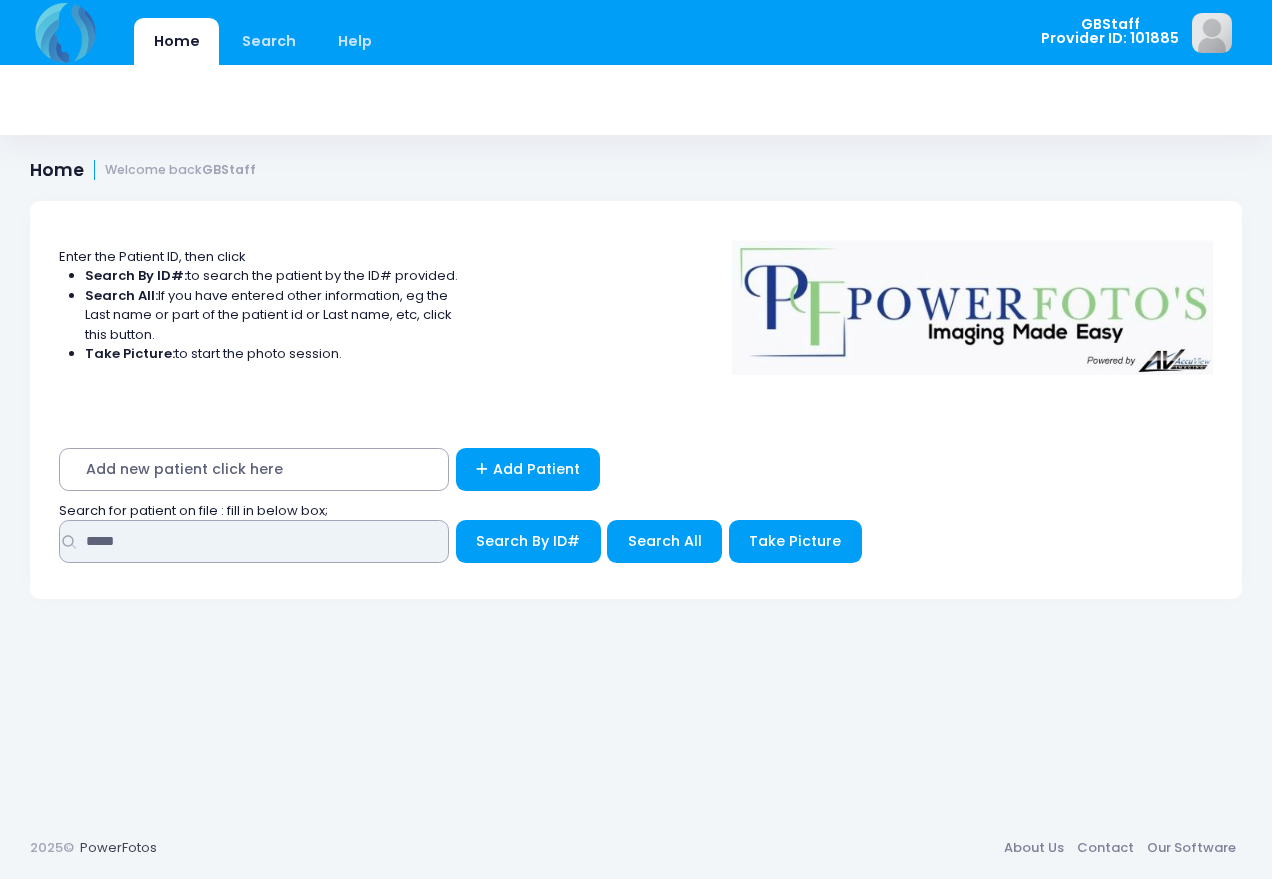 type on "*****" 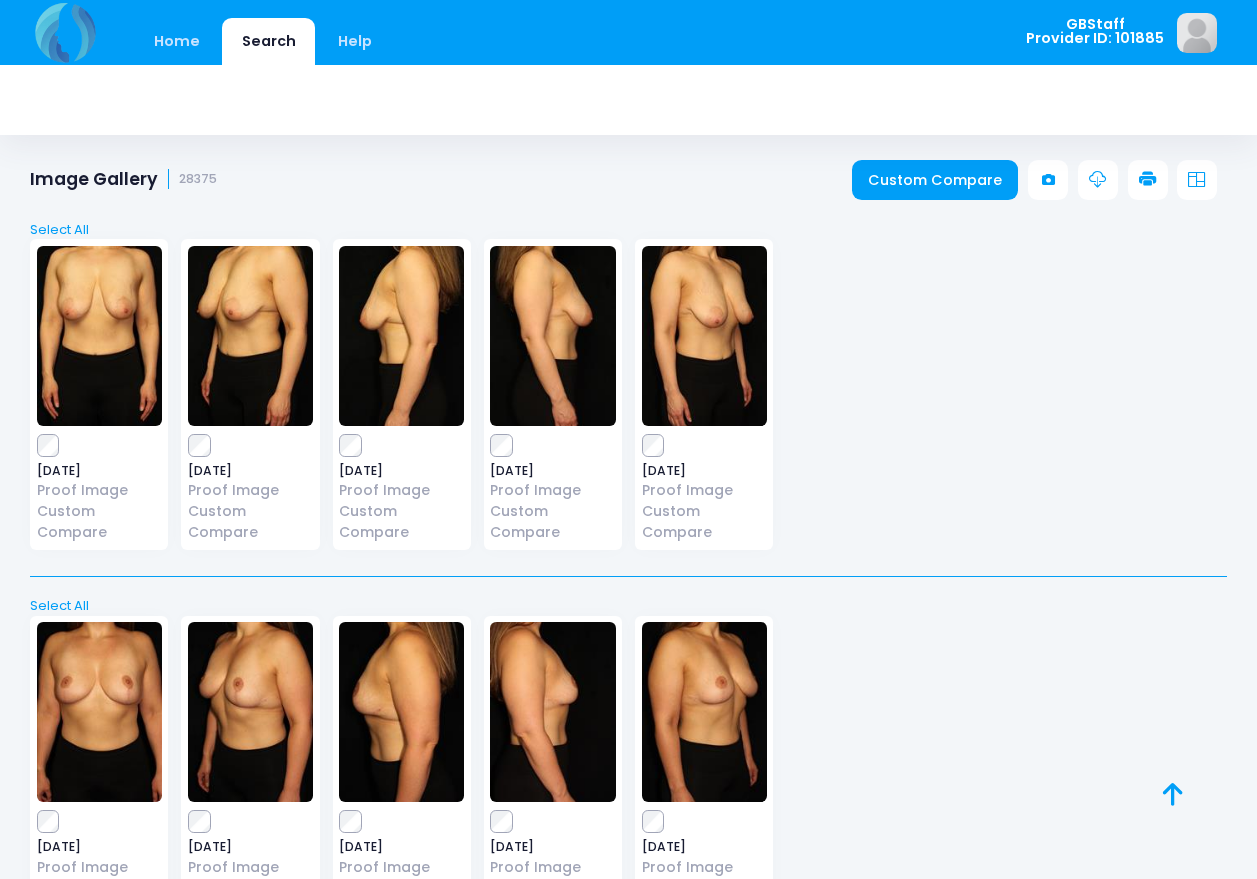 scroll, scrollTop: 0, scrollLeft: 0, axis: both 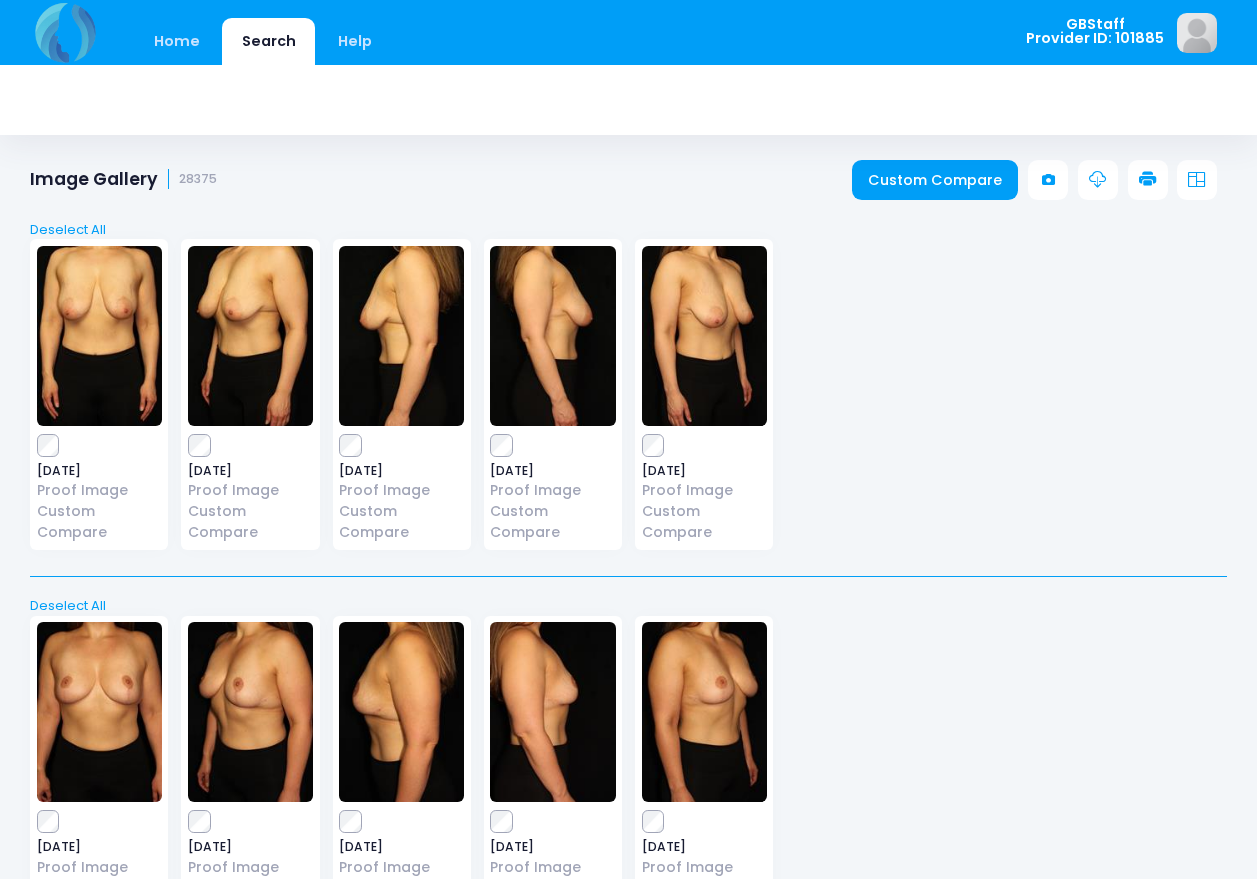 click at bounding box center [1148, 180] 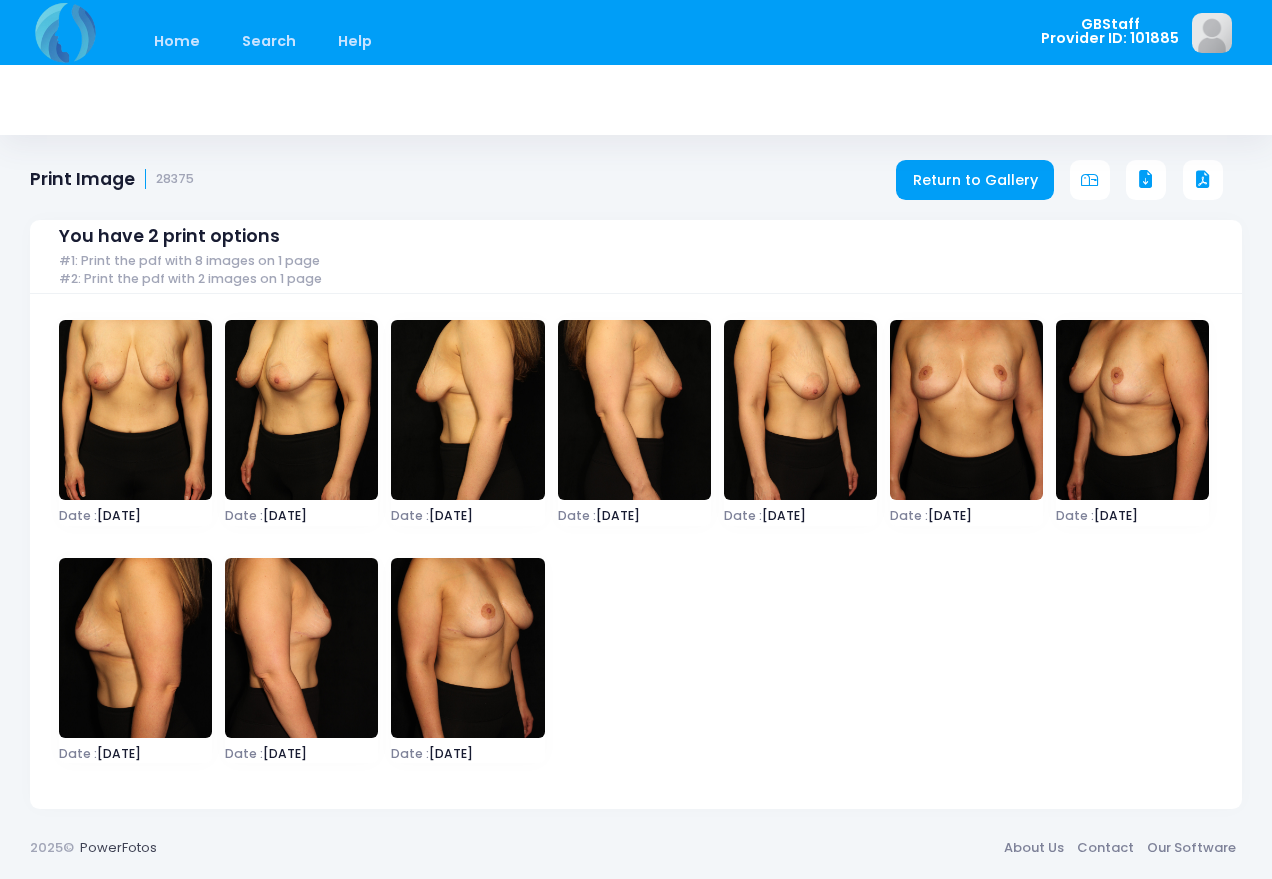 scroll, scrollTop: 0, scrollLeft: 0, axis: both 